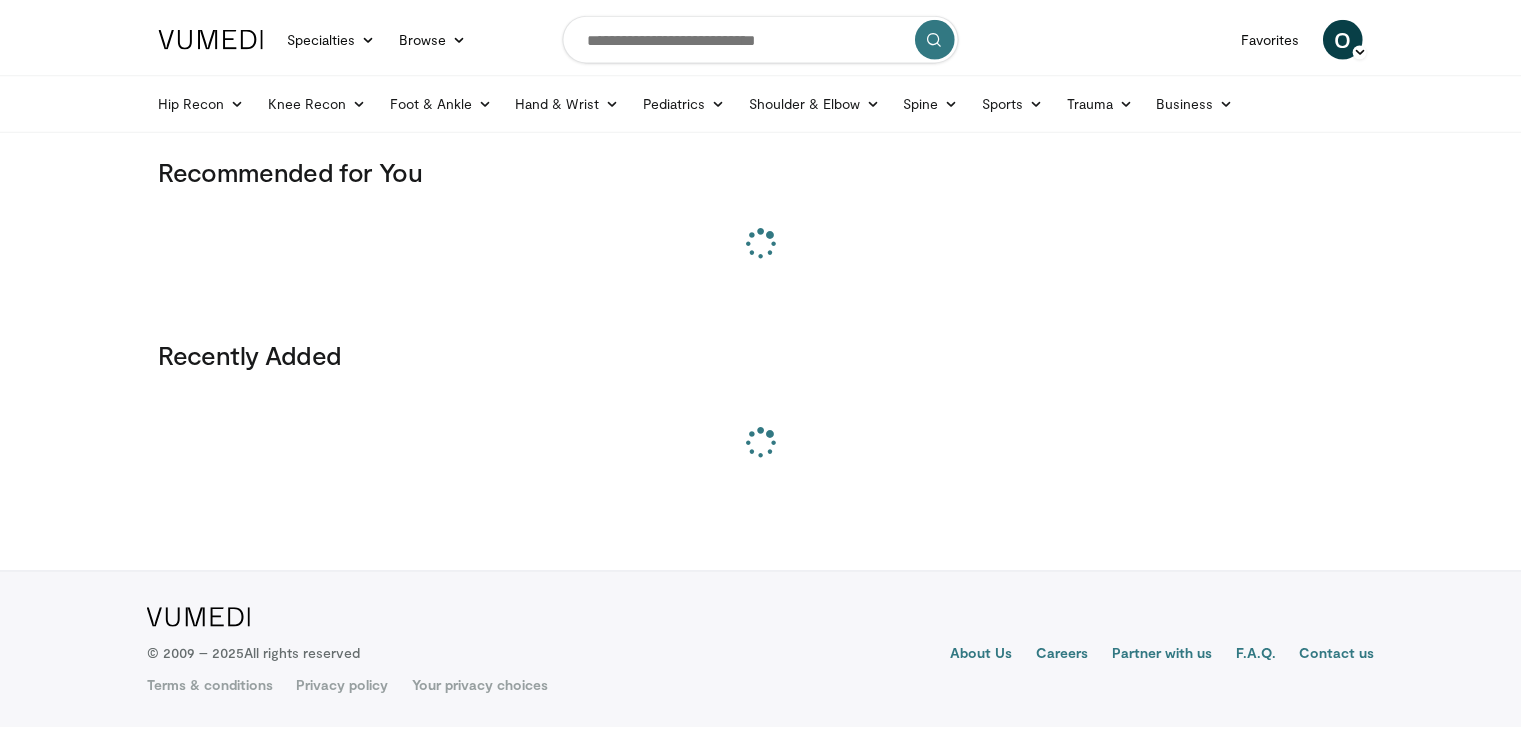 scroll, scrollTop: 0, scrollLeft: 0, axis: both 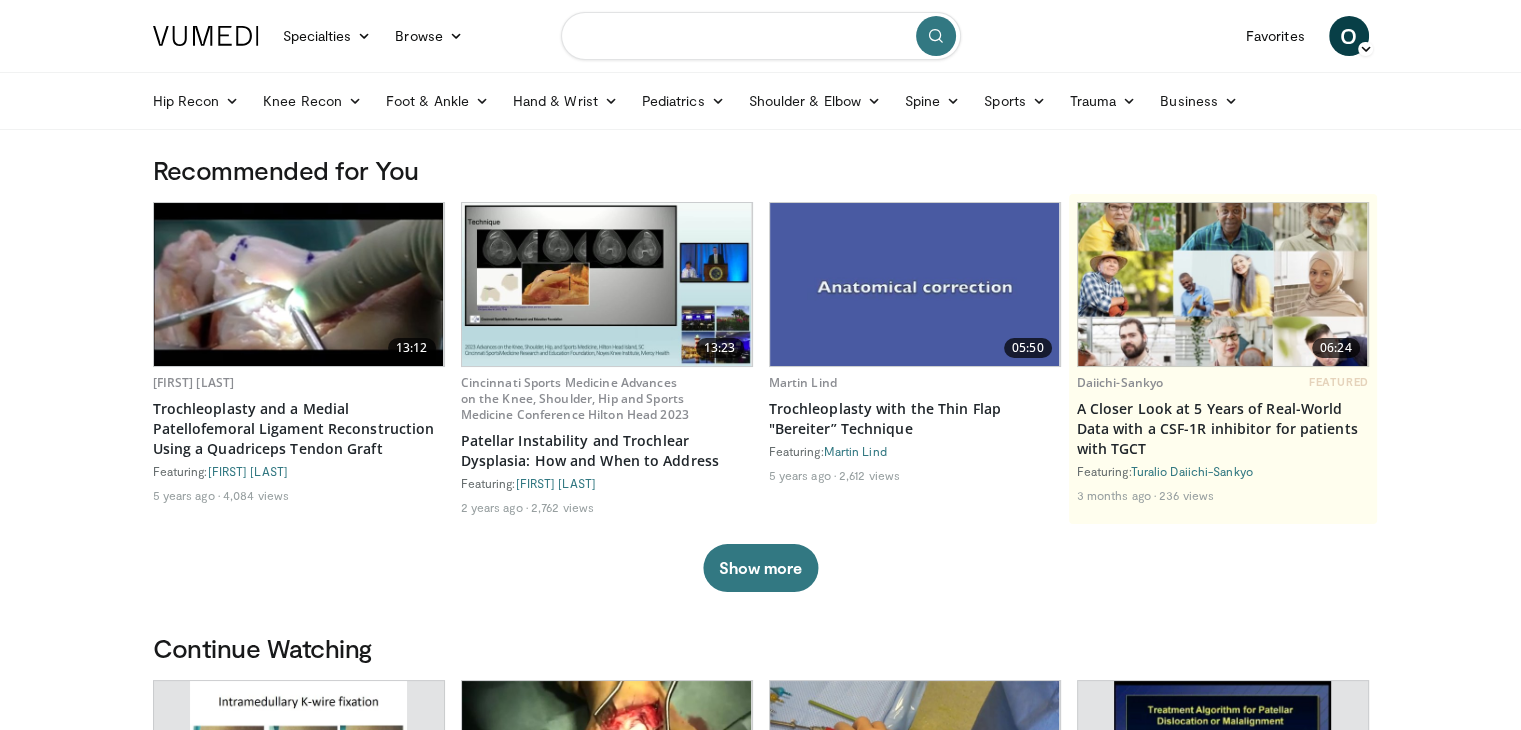 click at bounding box center [761, 36] 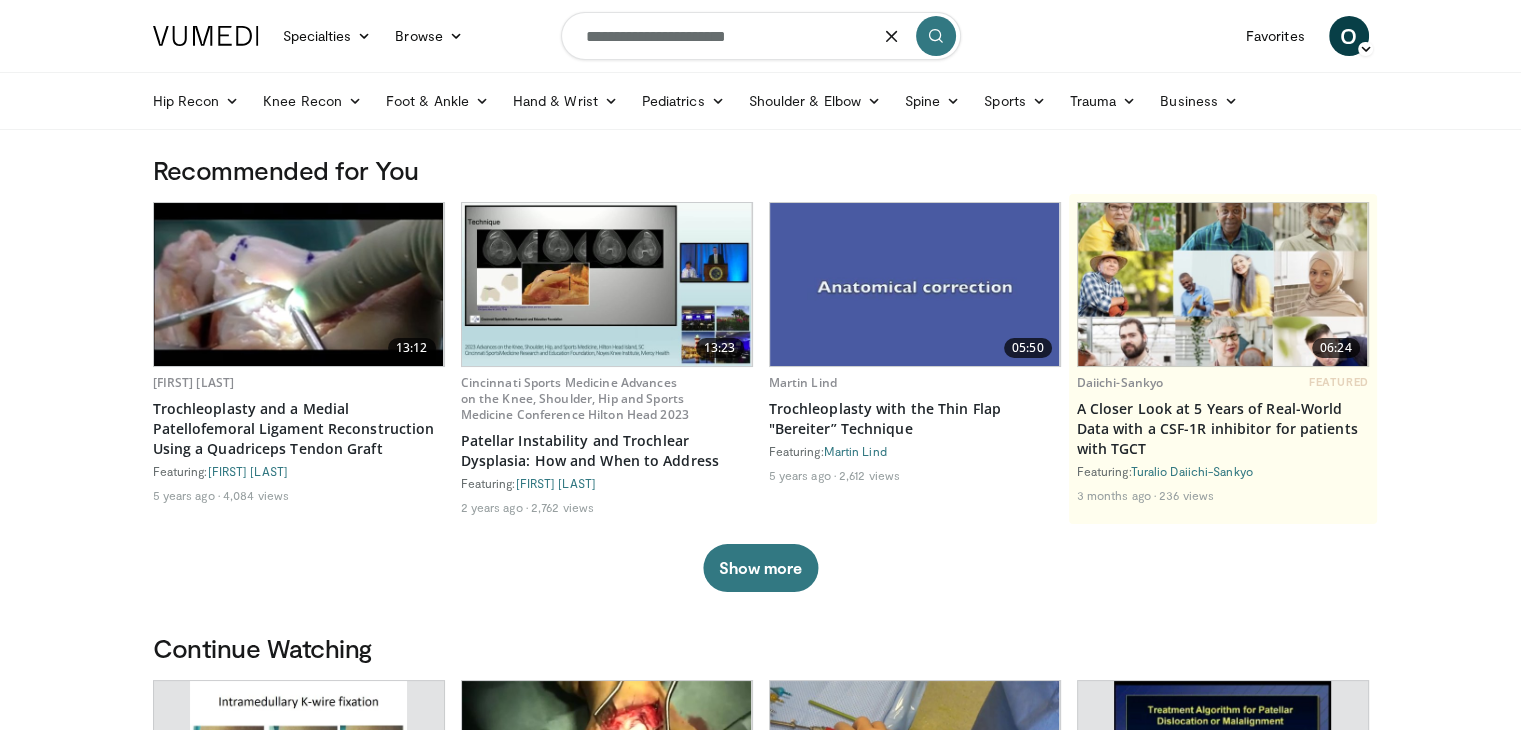 type on "**********" 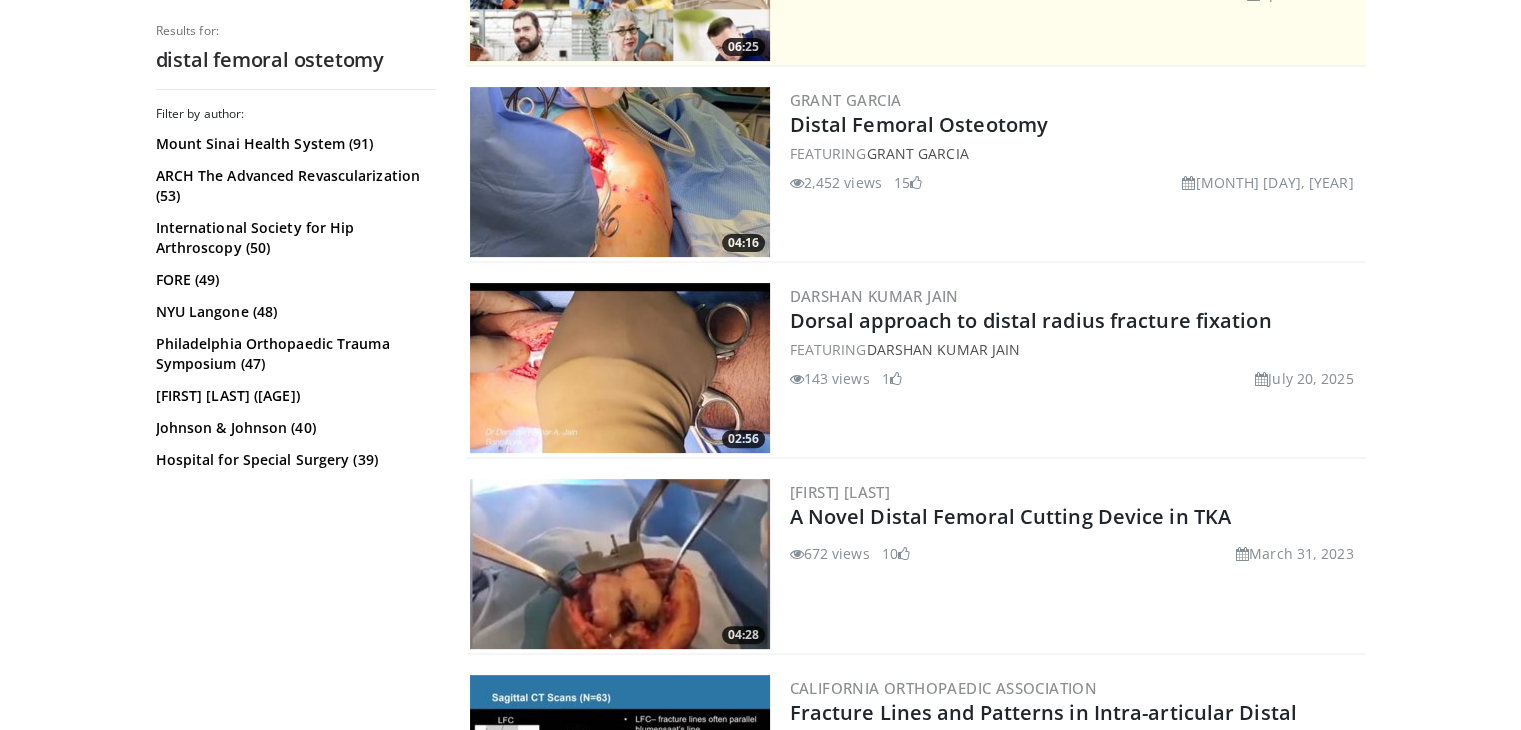 scroll, scrollTop: 530, scrollLeft: 0, axis: vertical 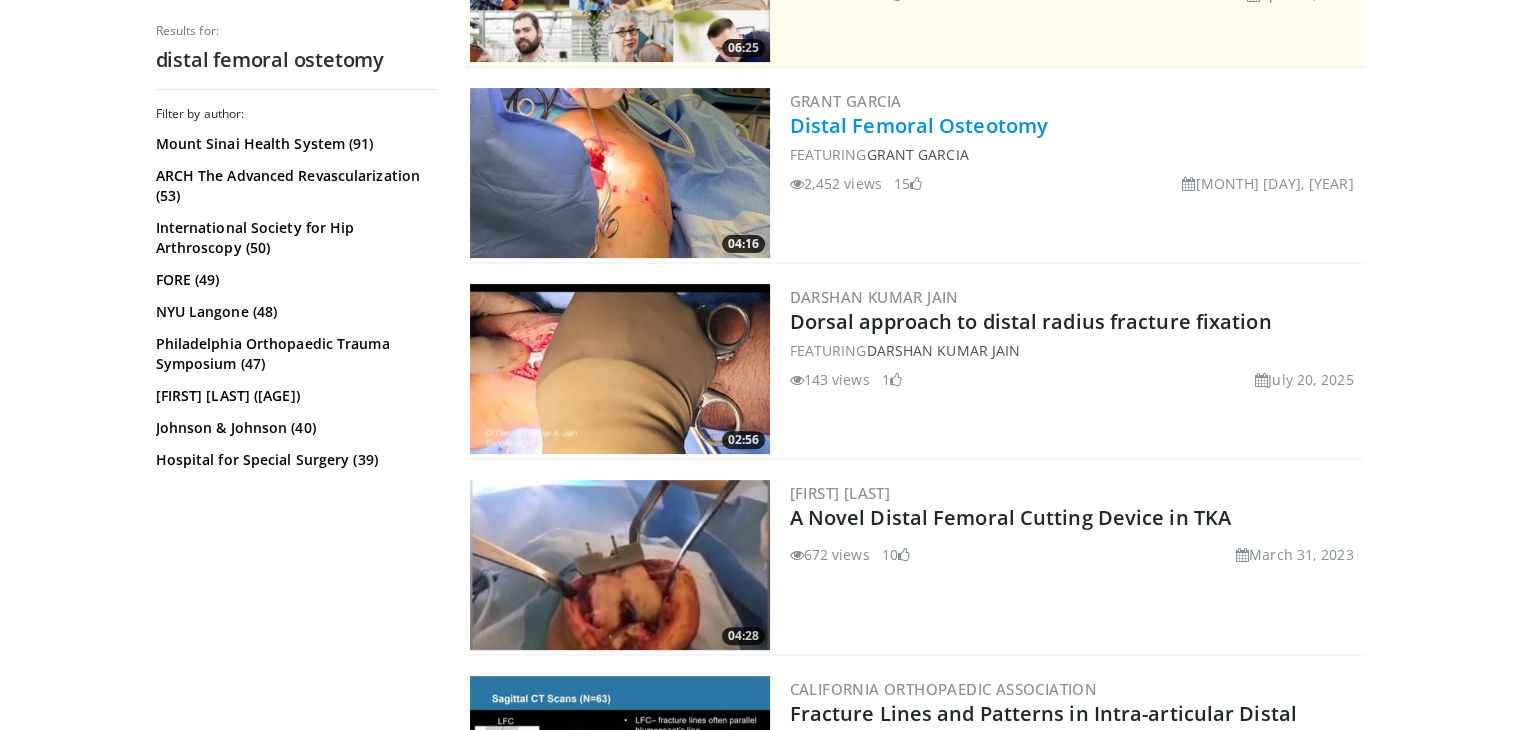 click on "Distal Femoral Osteotomy" at bounding box center (919, 125) 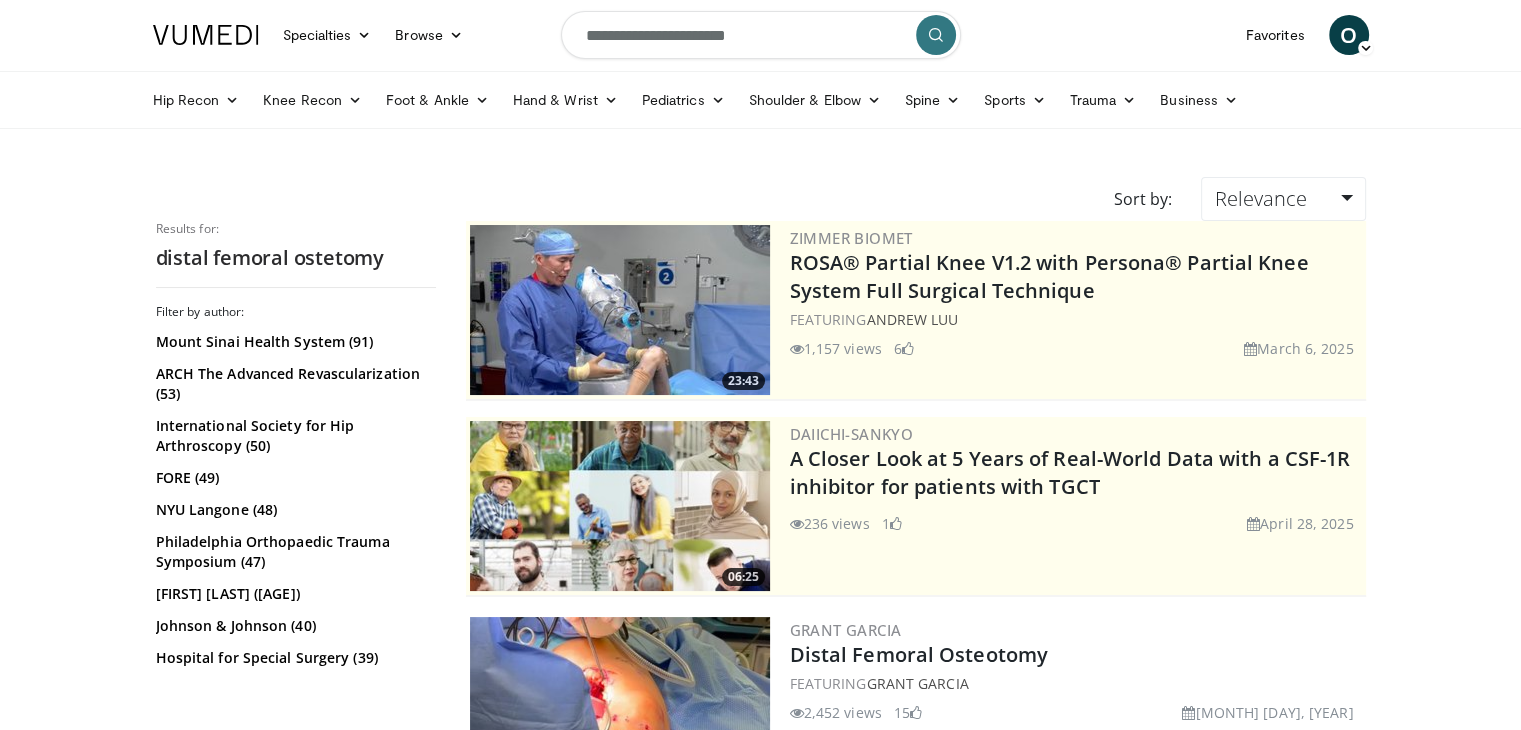 scroll, scrollTop: 0, scrollLeft: 0, axis: both 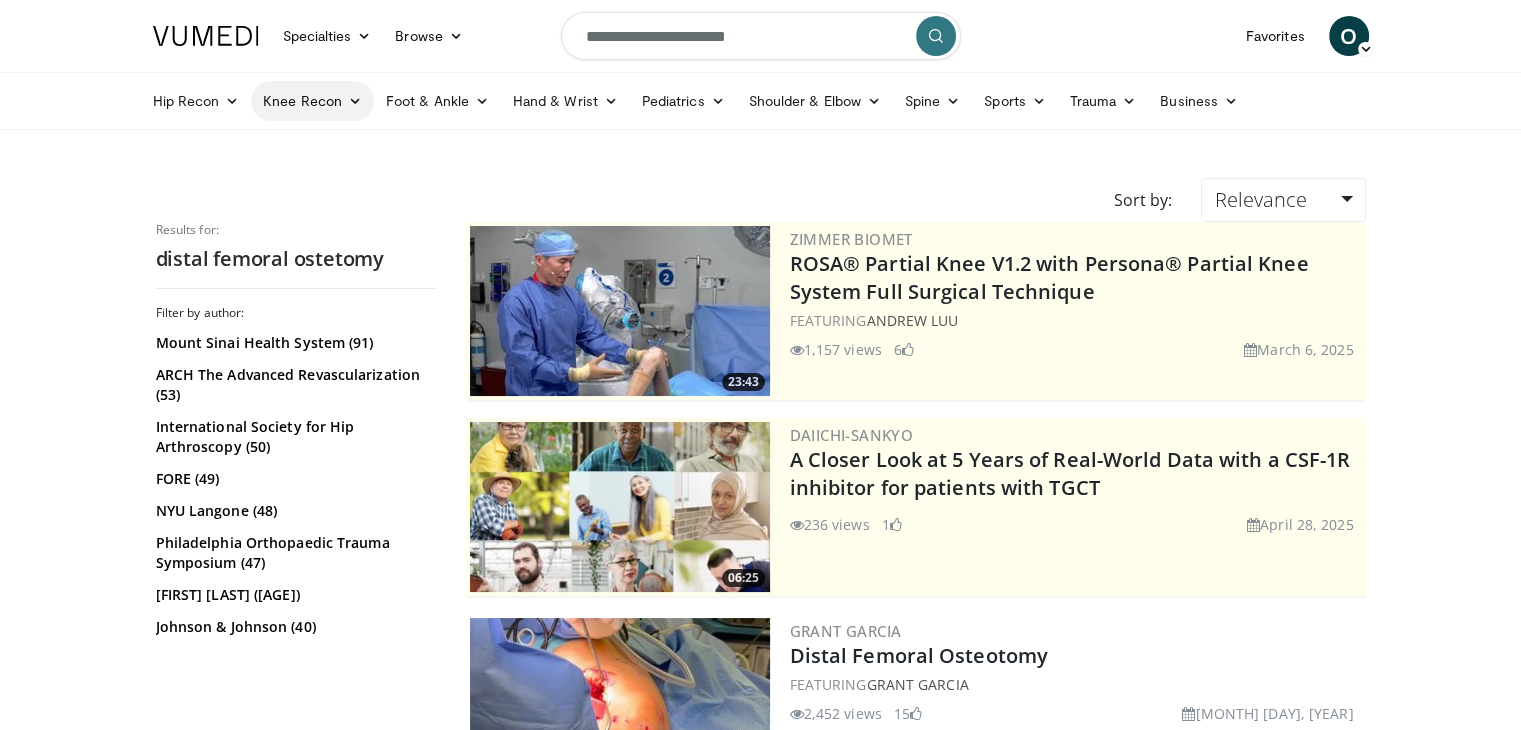 click at bounding box center (355, 101) 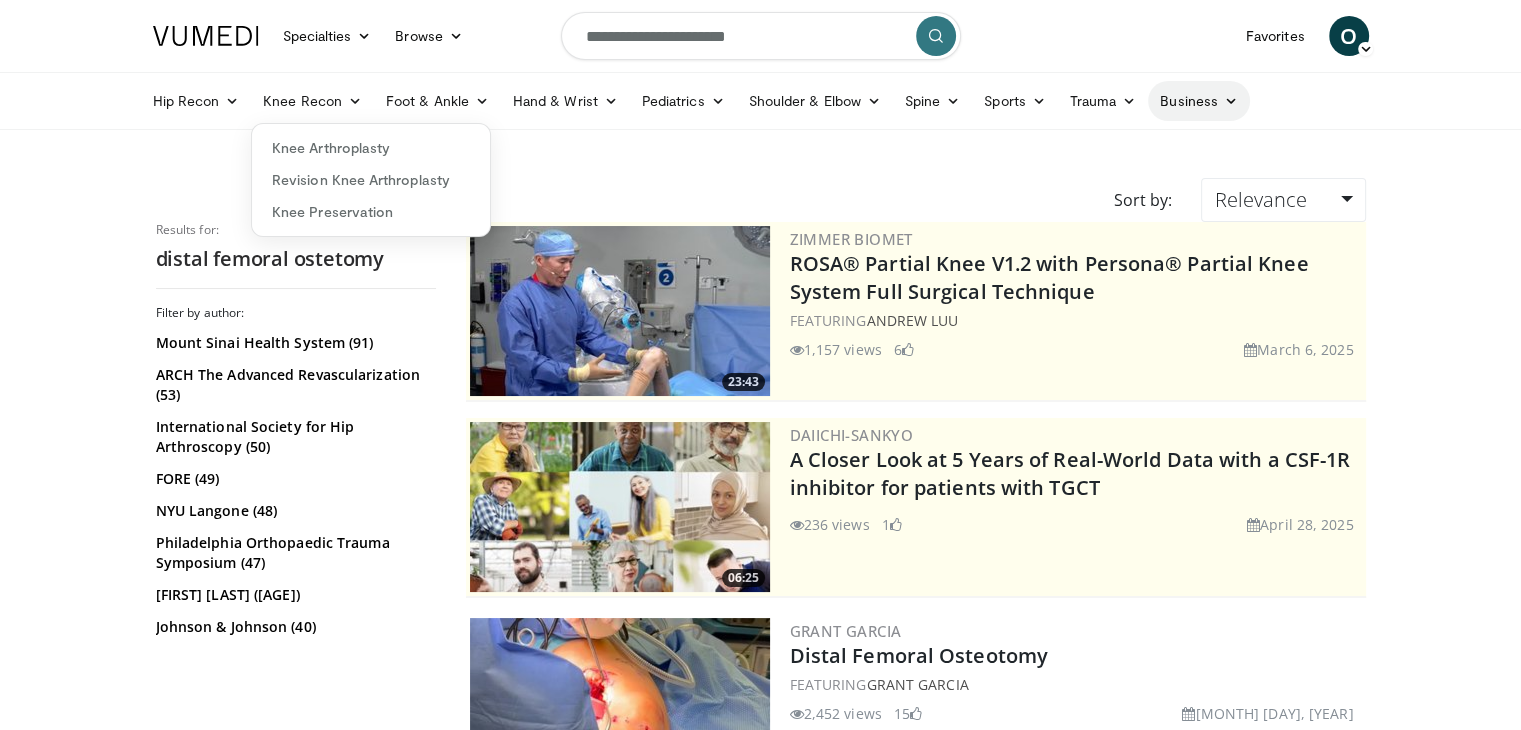 click at bounding box center (1231, 101) 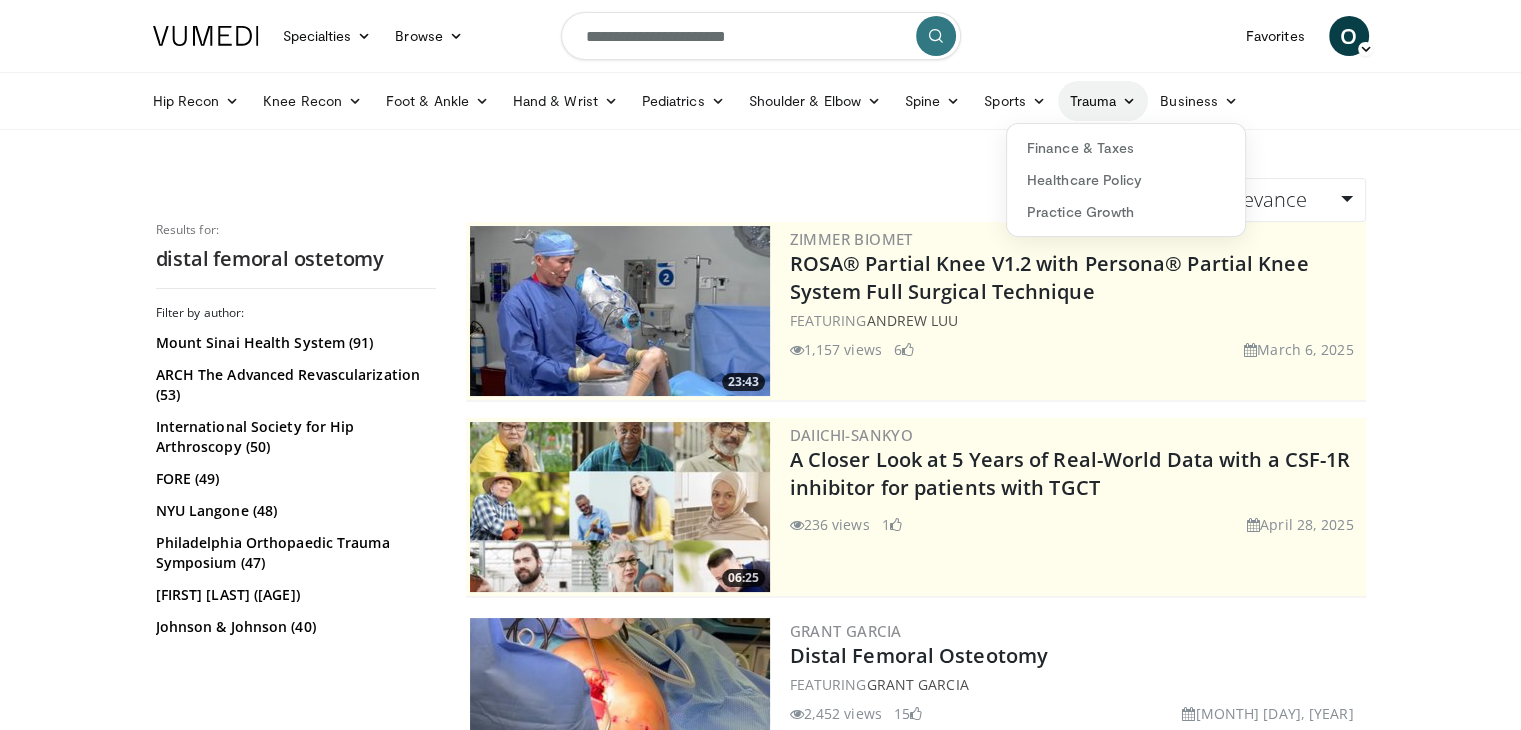 click at bounding box center (1129, 101) 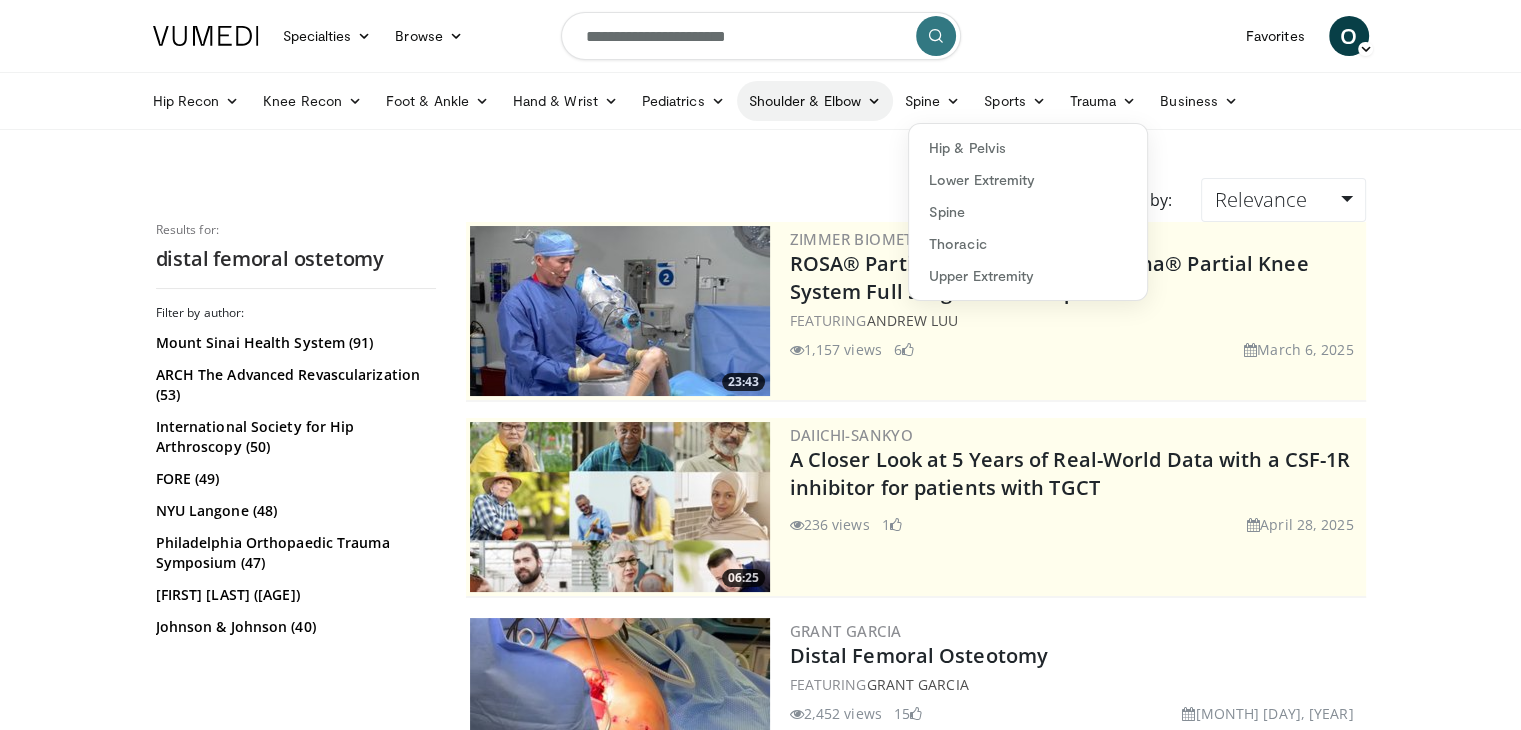 click at bounding box center [874, 101] 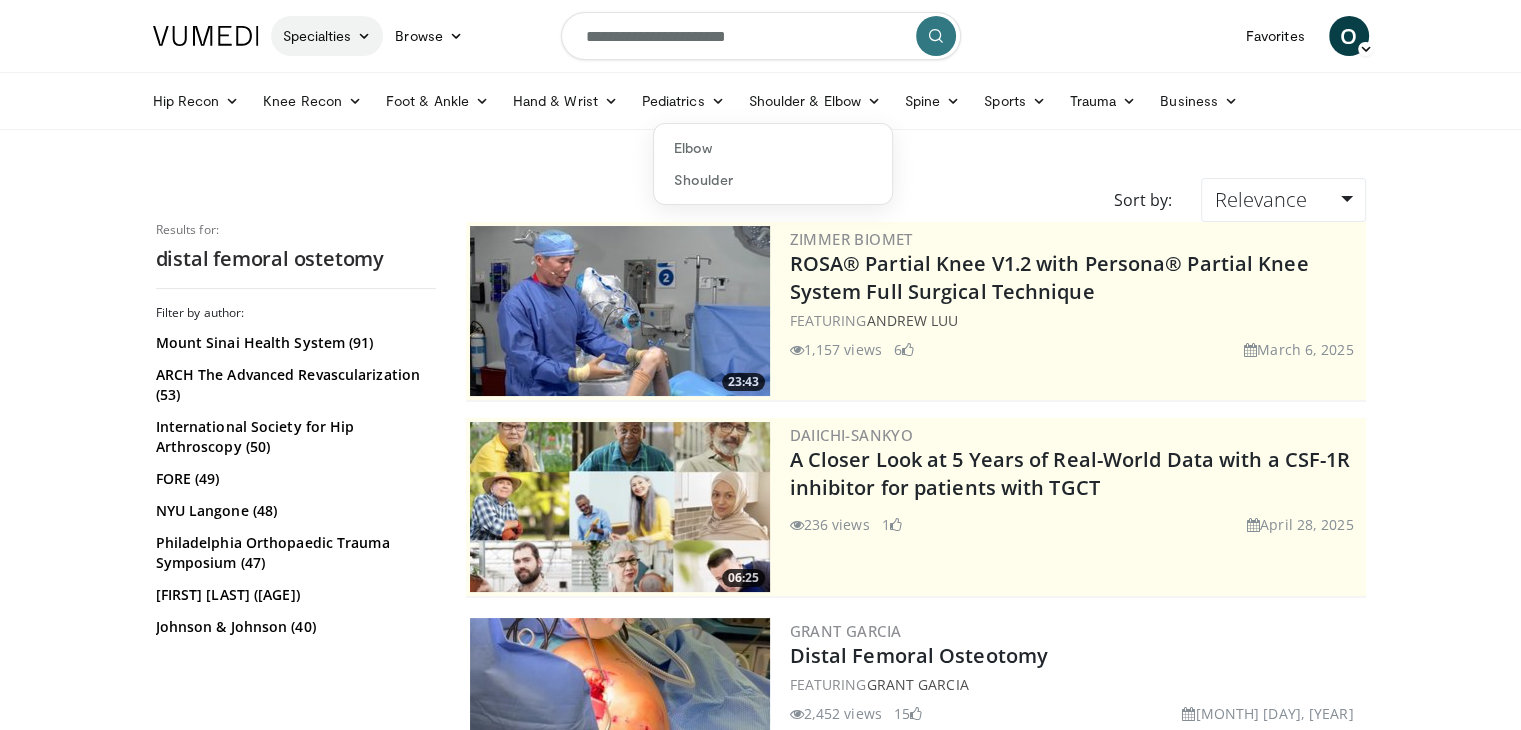 click at bounding box center (364, 36) 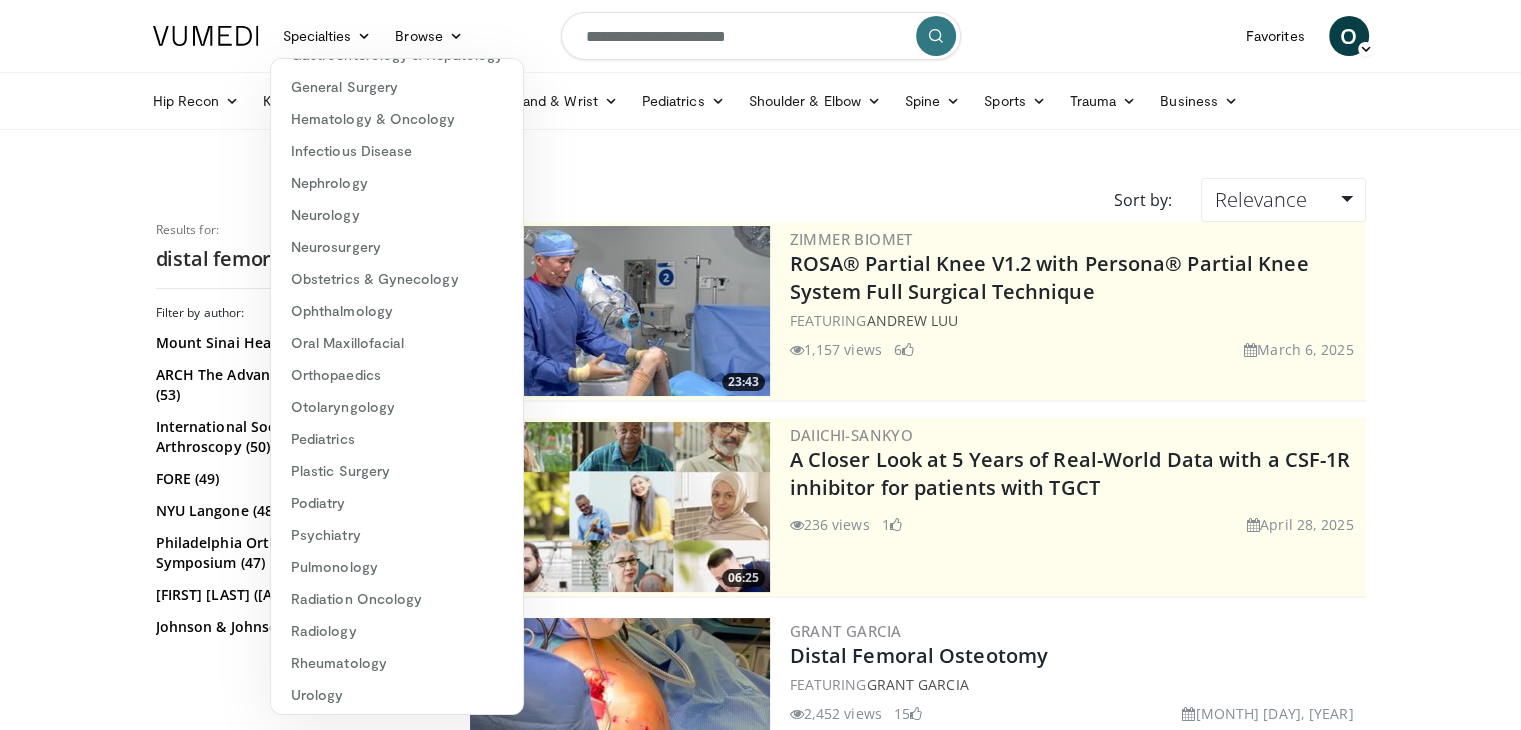scroll, scrollTop: 256, scrollLeft: 0, axis: vertical 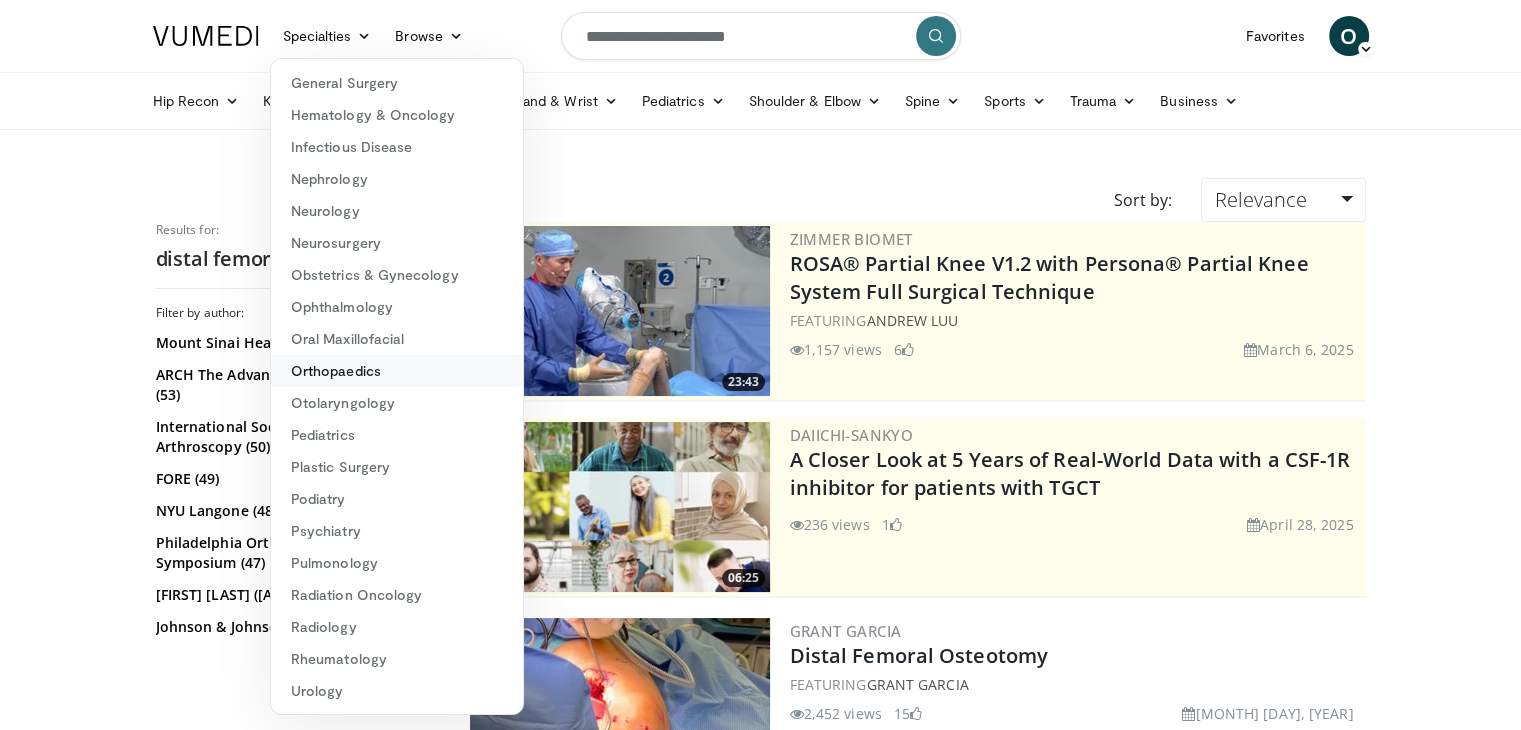 click on "Orthopaedics" at bounding box center (397, 371) 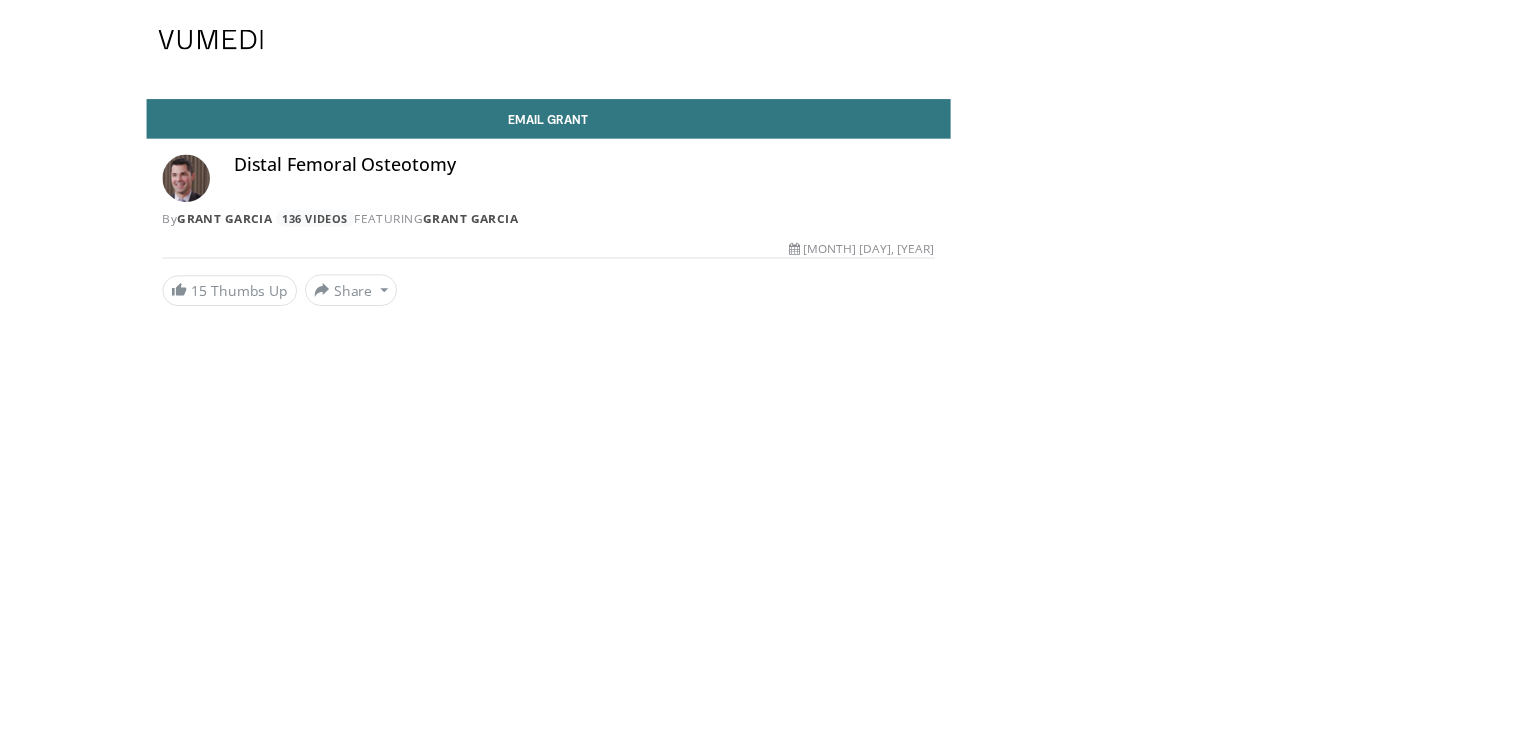 scroll, scrollTop: 0, scrollLeft: 0, axis: both 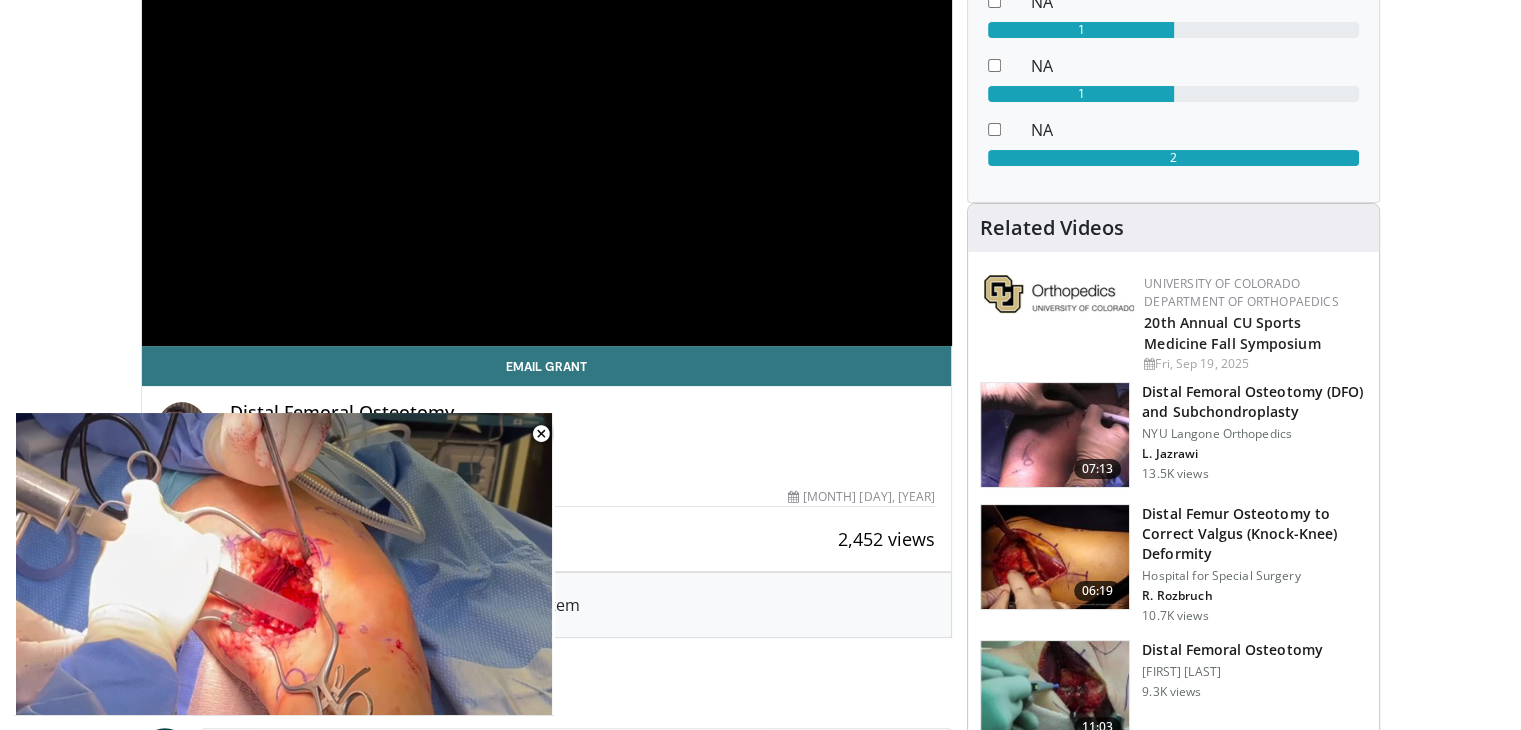 click on "Distal Femoral Osteotomy" at bounding box center (583, 426) 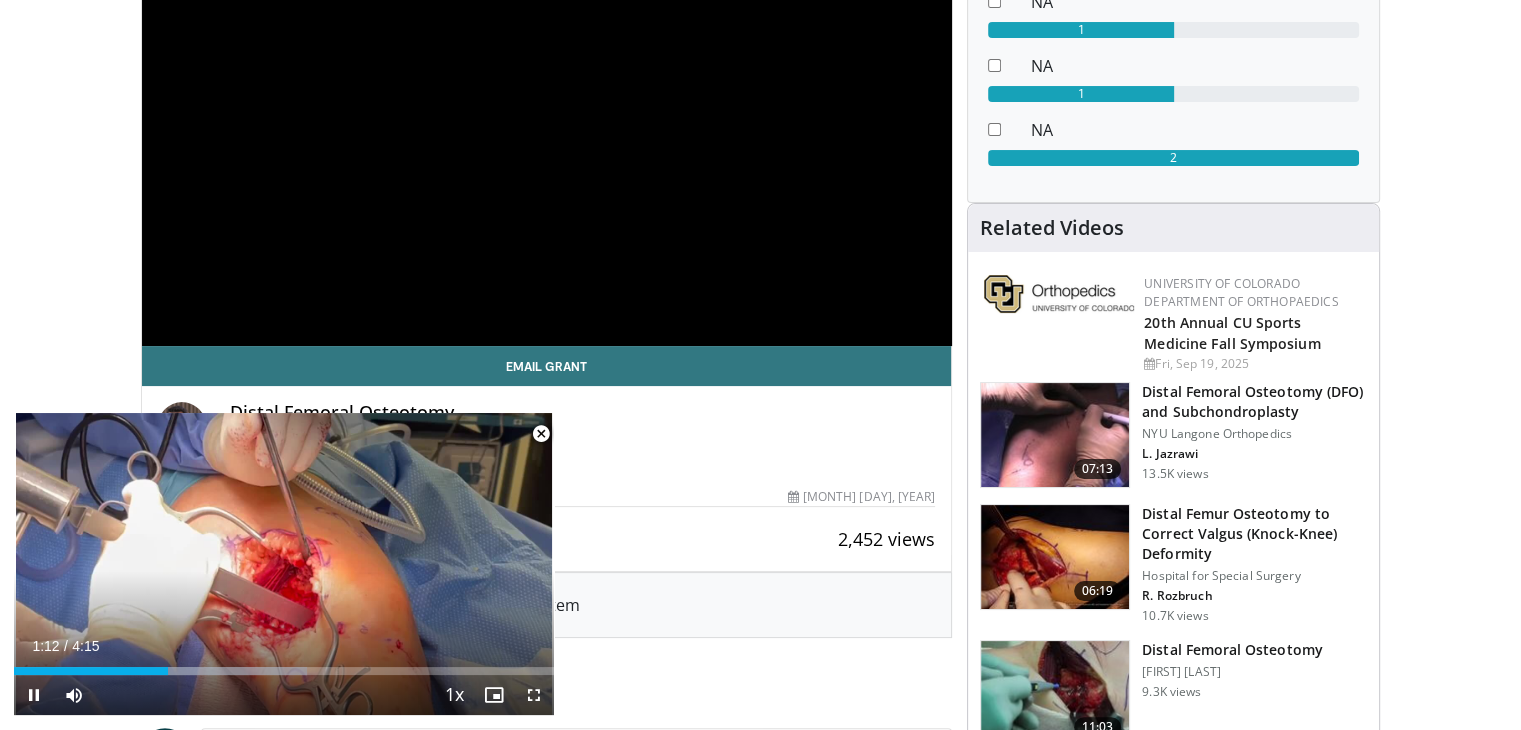 click at bounding box center [541, 434] 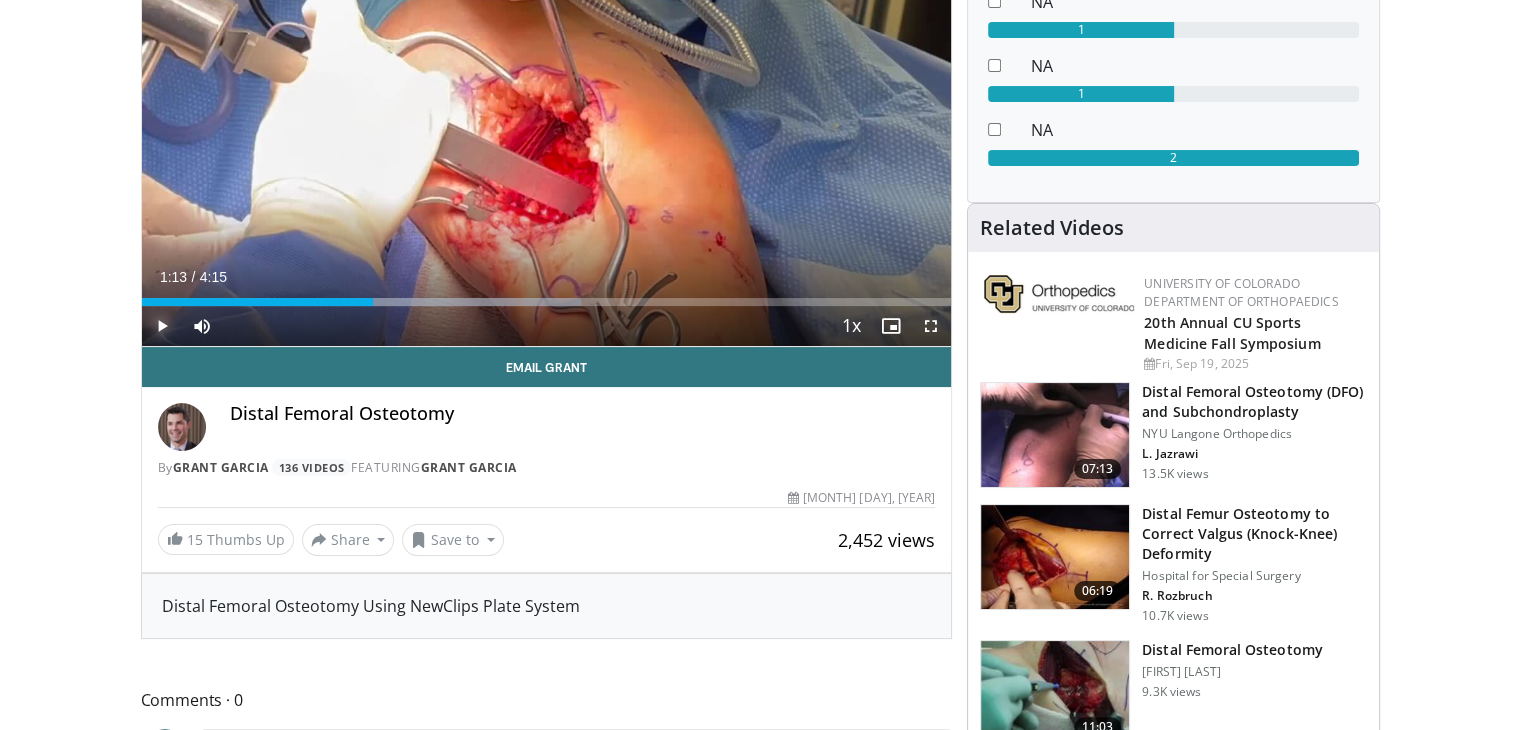 click at bounding box center (162, 326) 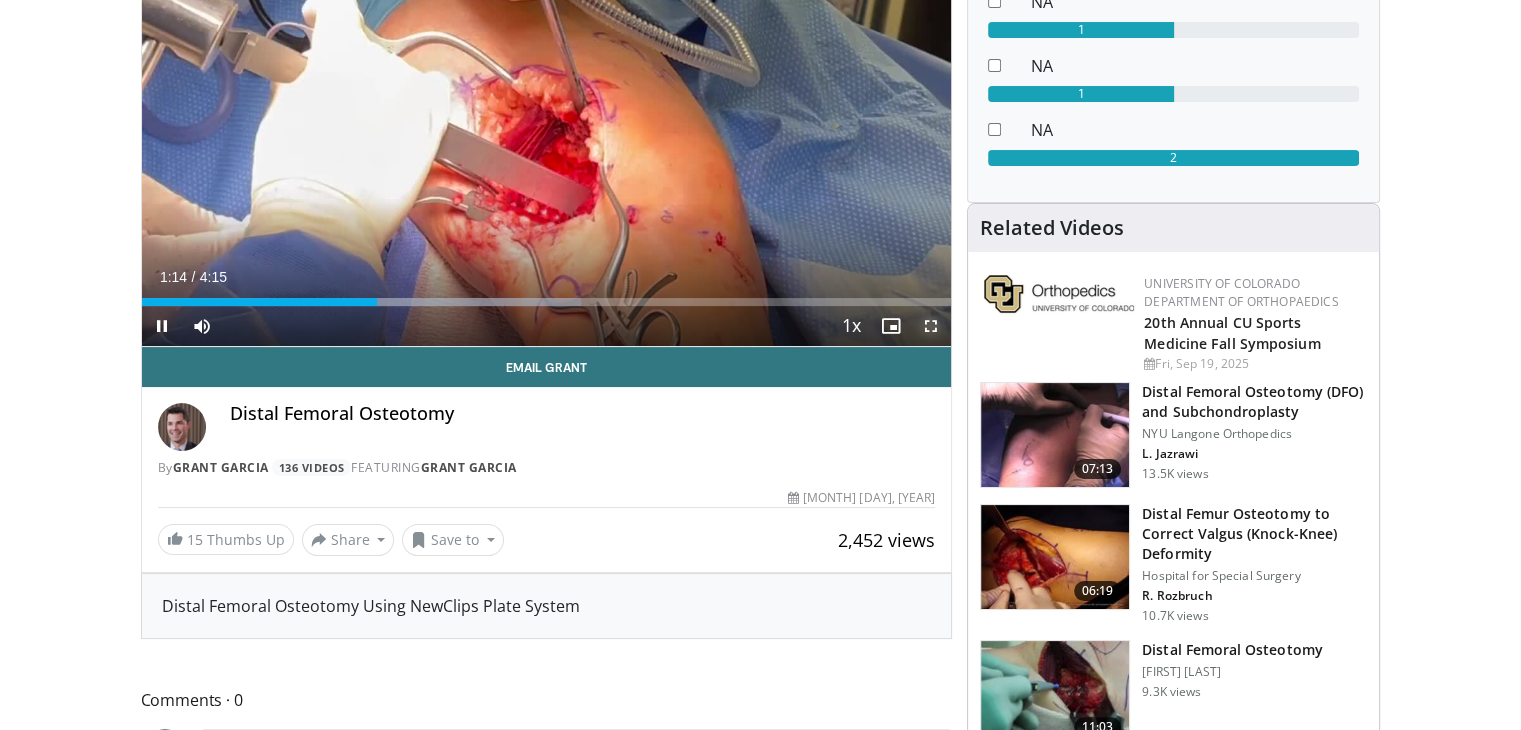 click at bounding box center [931, 326] 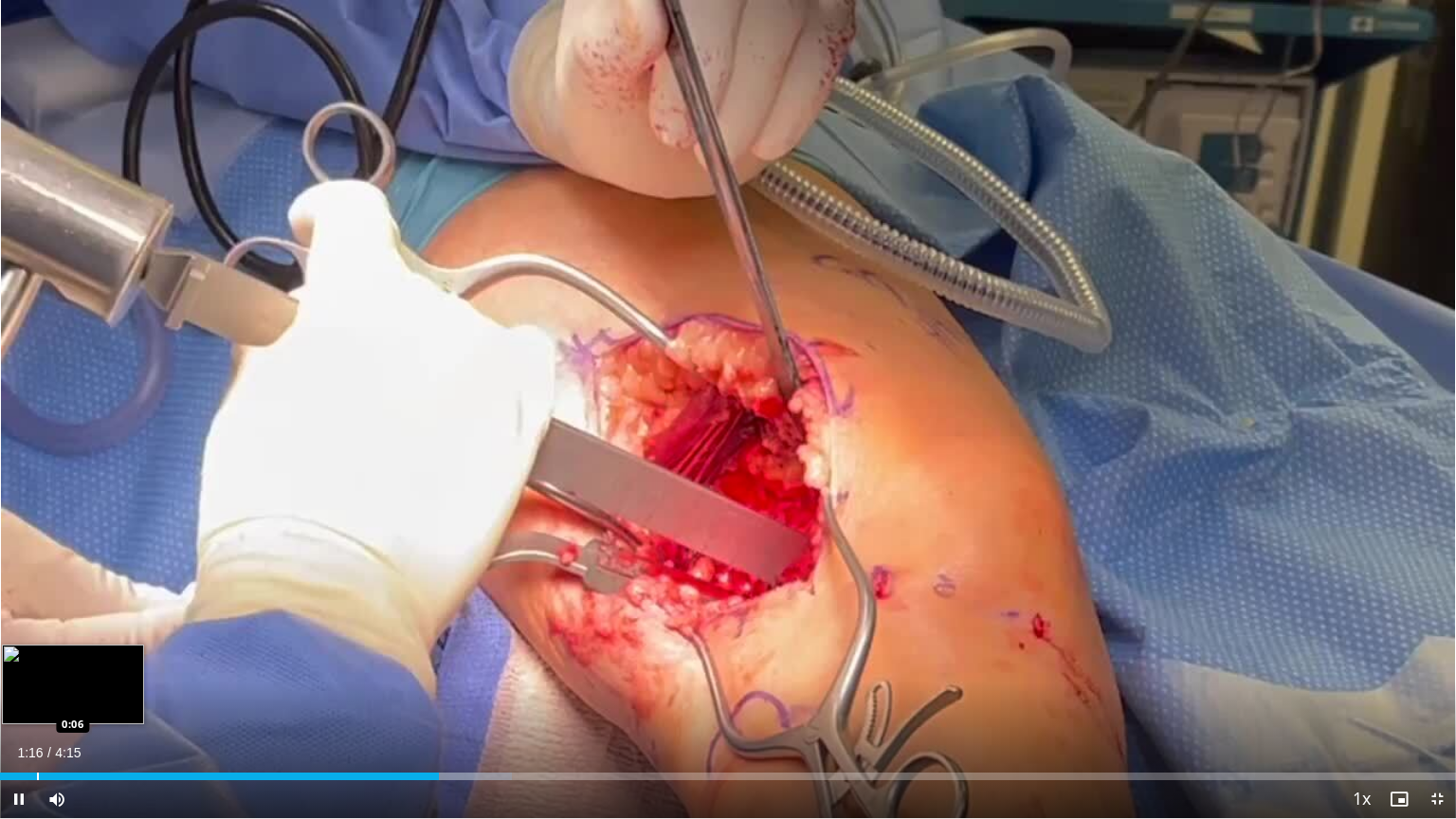 click on "Loaded :  35.17% 1:17 0:06" at bounding box center [728, 771] 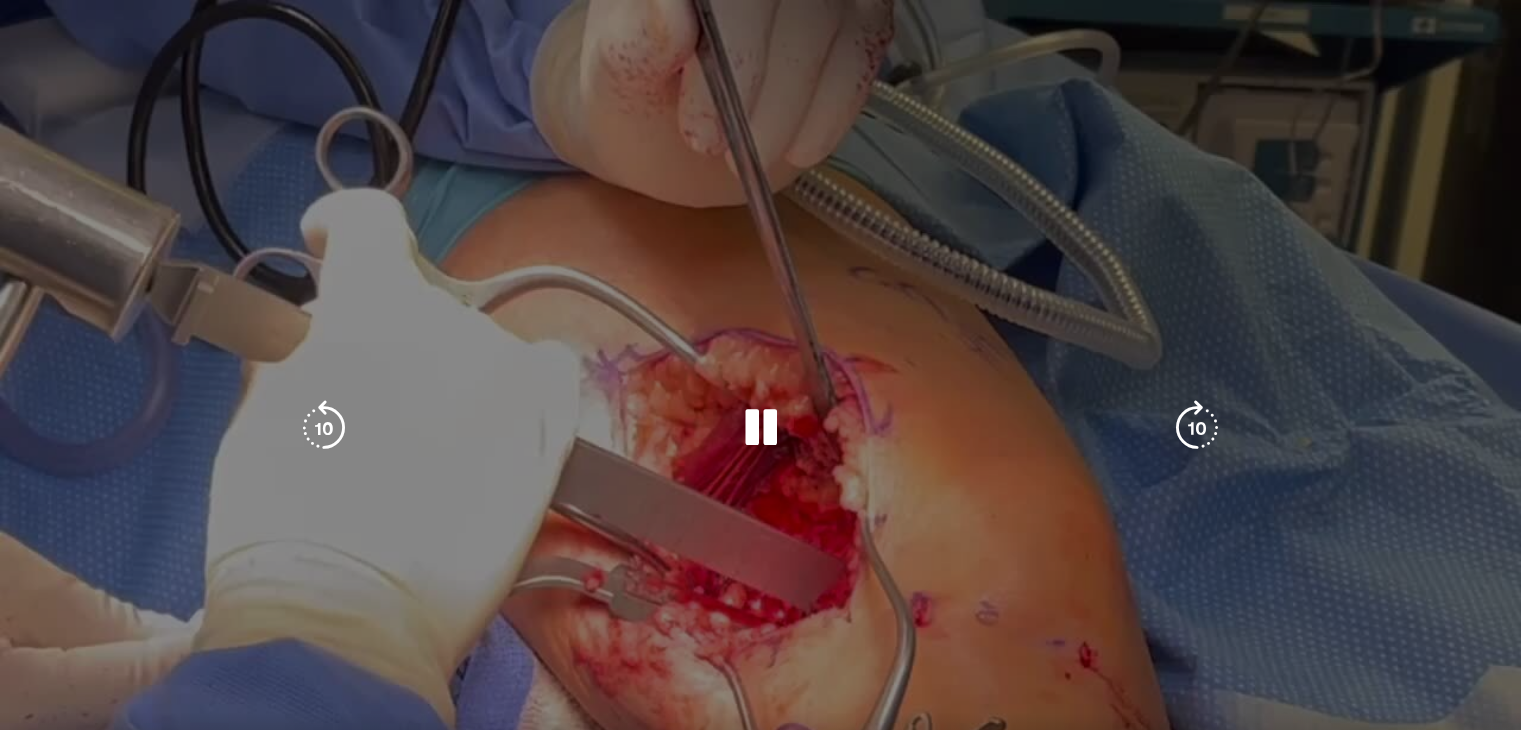 scroll, scrollTop: 0, scrollLeft: 0, axis: both 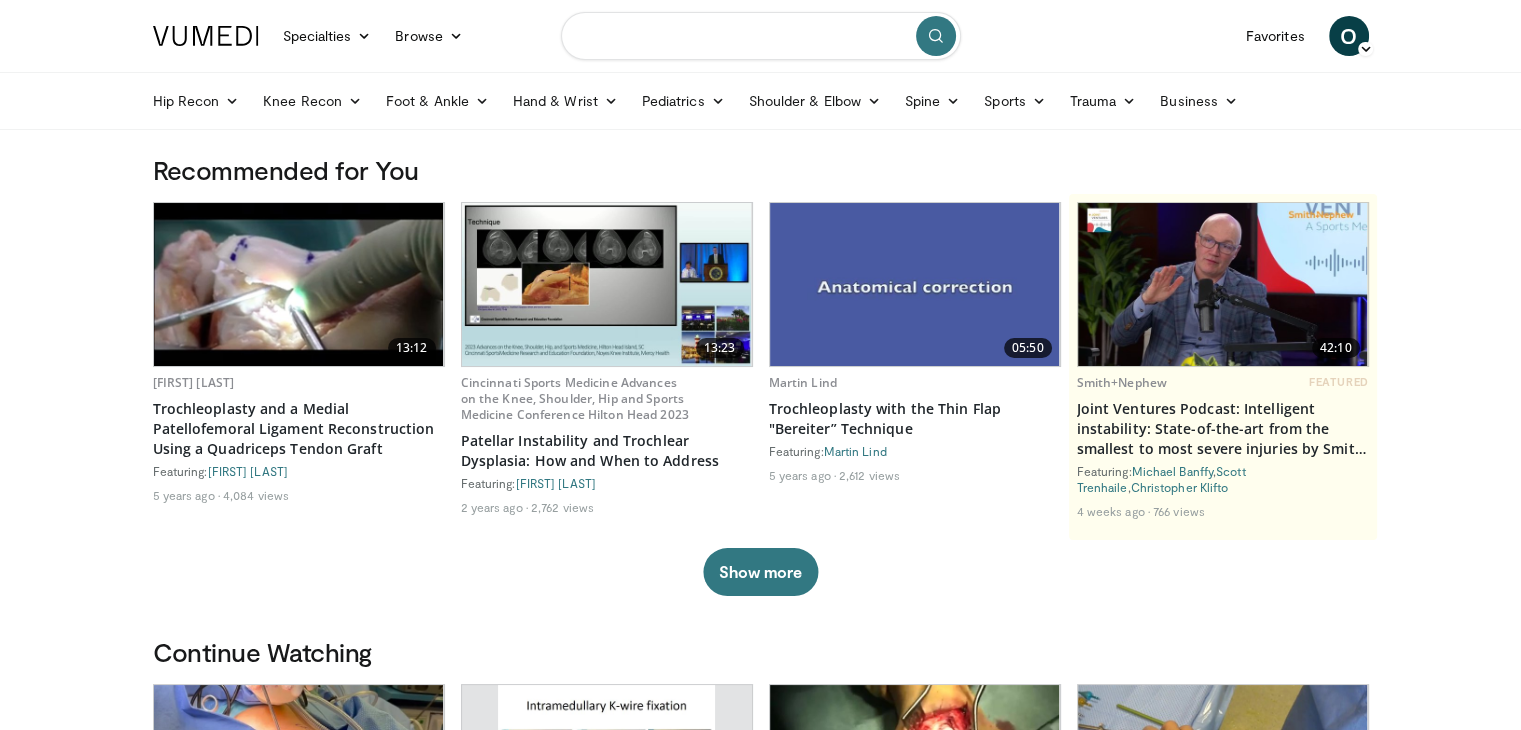 click at bounding box center [761, 36] 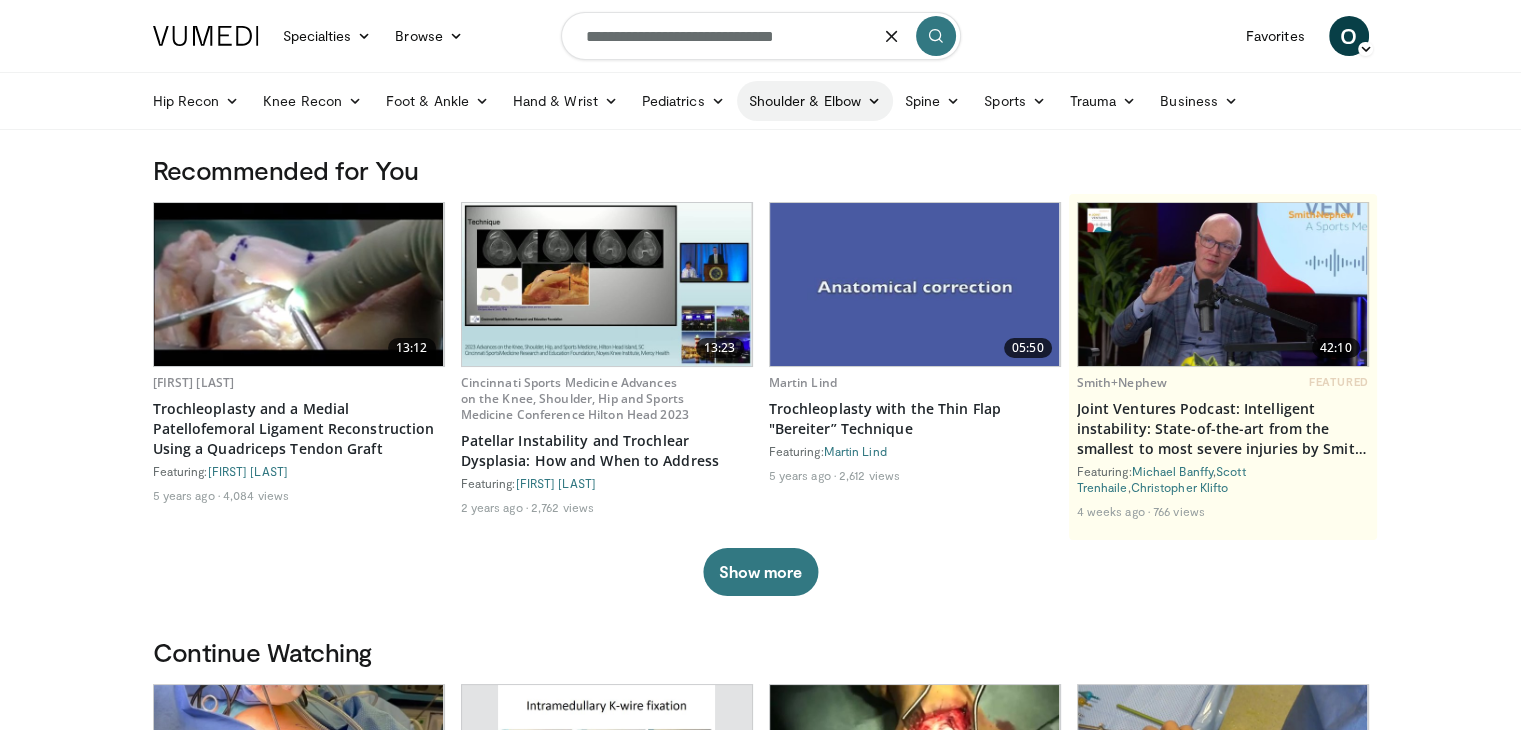 type on "**********" 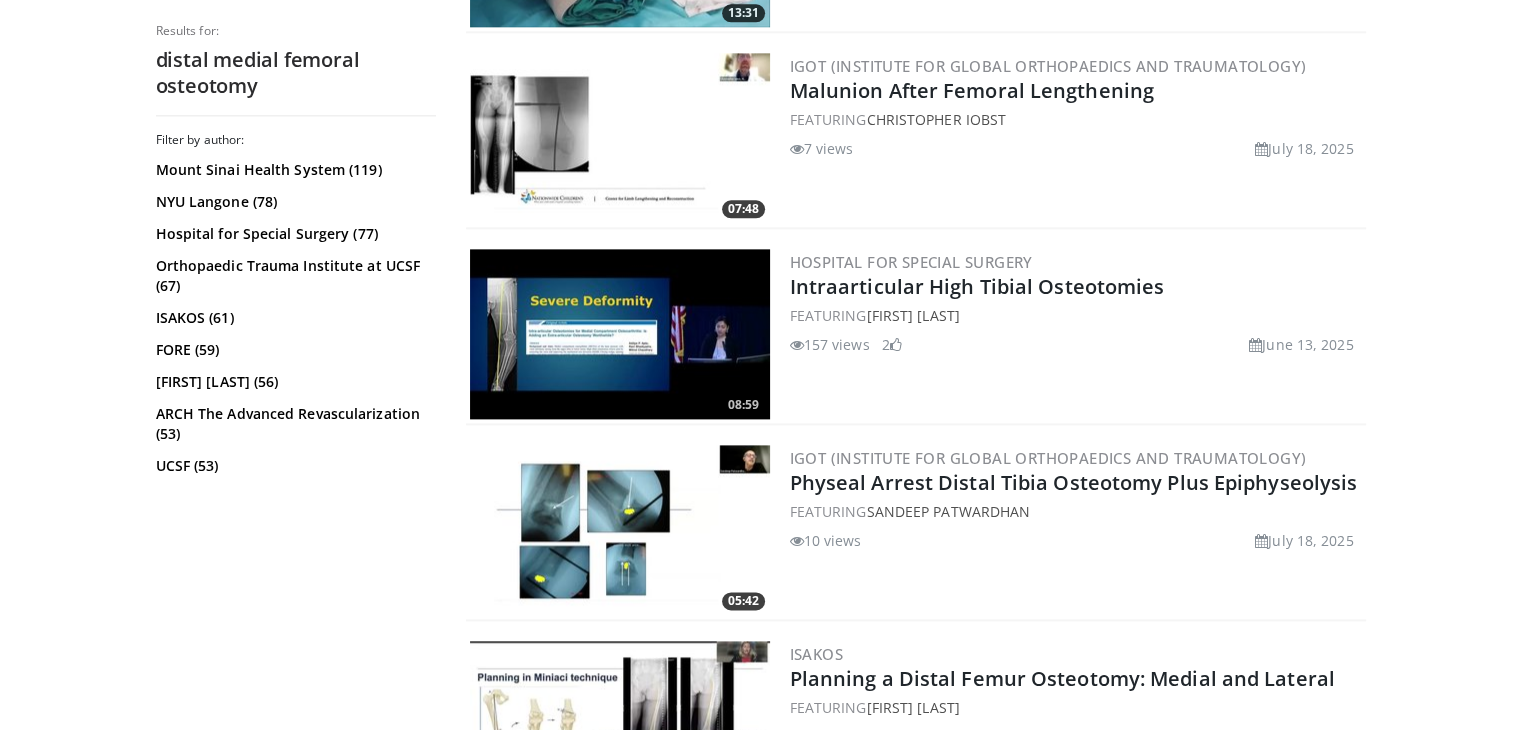 scroll, scrollTop: 2528, scrollLeft: 0, axis: vertical 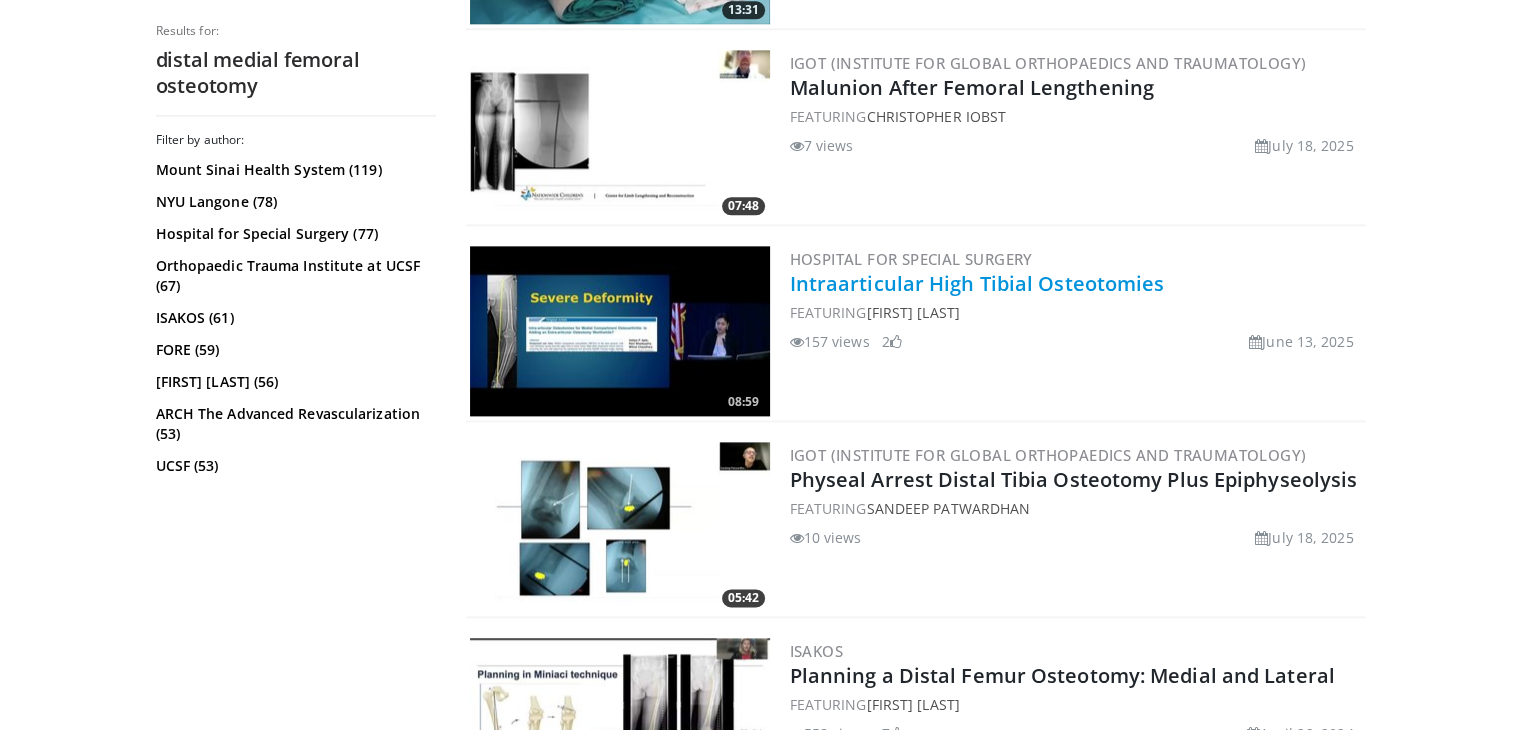 click on "Intraarticular High Tibial Osteotomies" at bounding box center (977, 283) 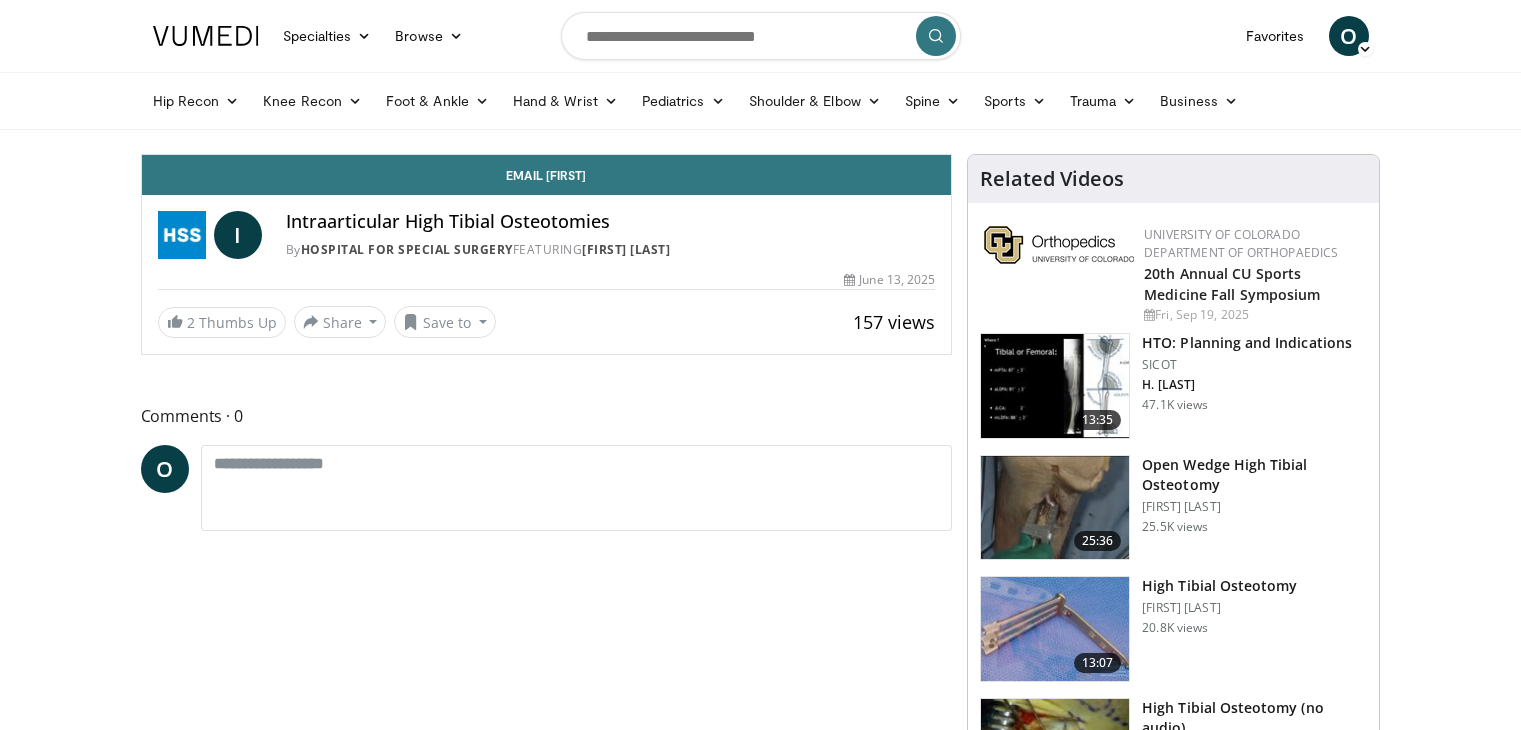 scroll, scrollTop: 0, scrollLeft: 0, axis: both 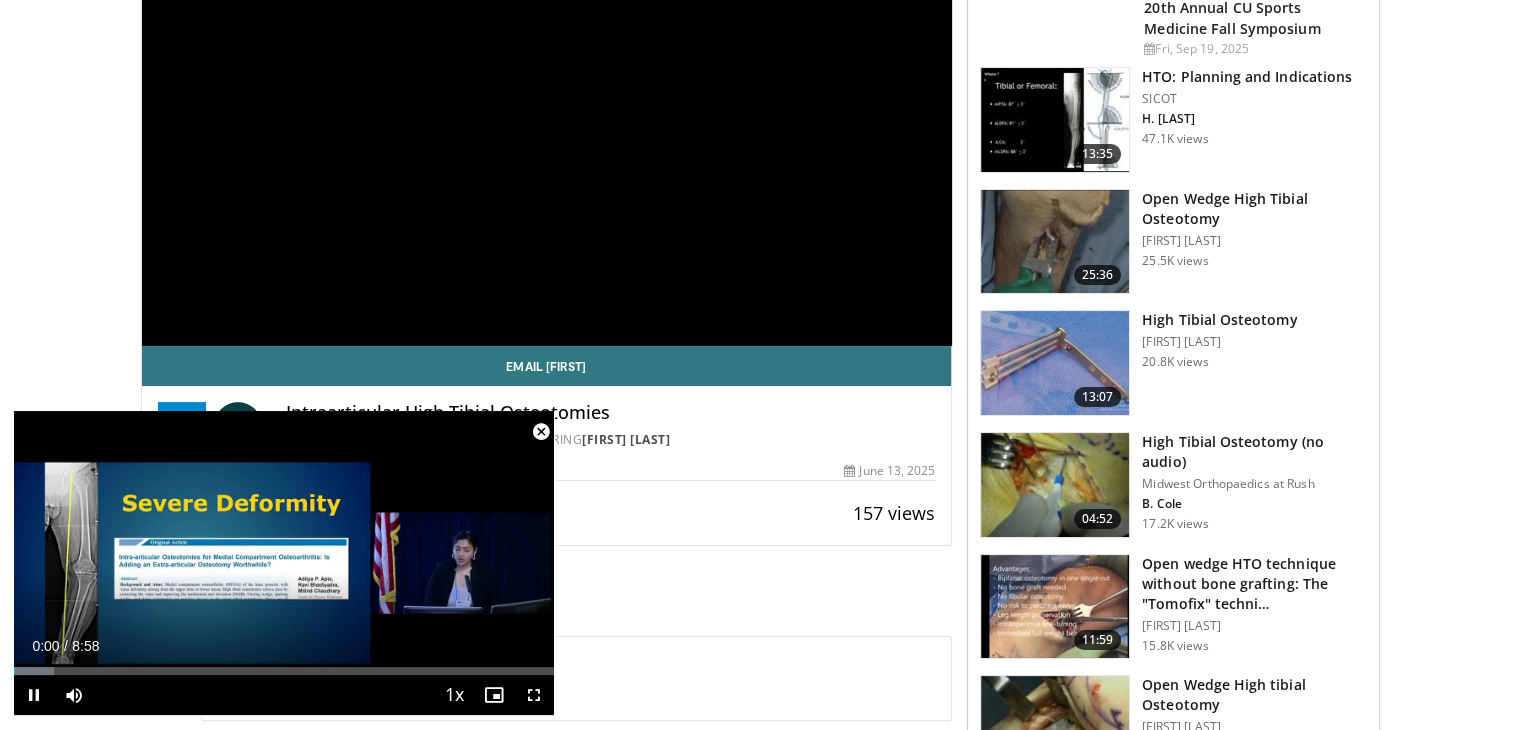 click at bounding box center [541, 432] 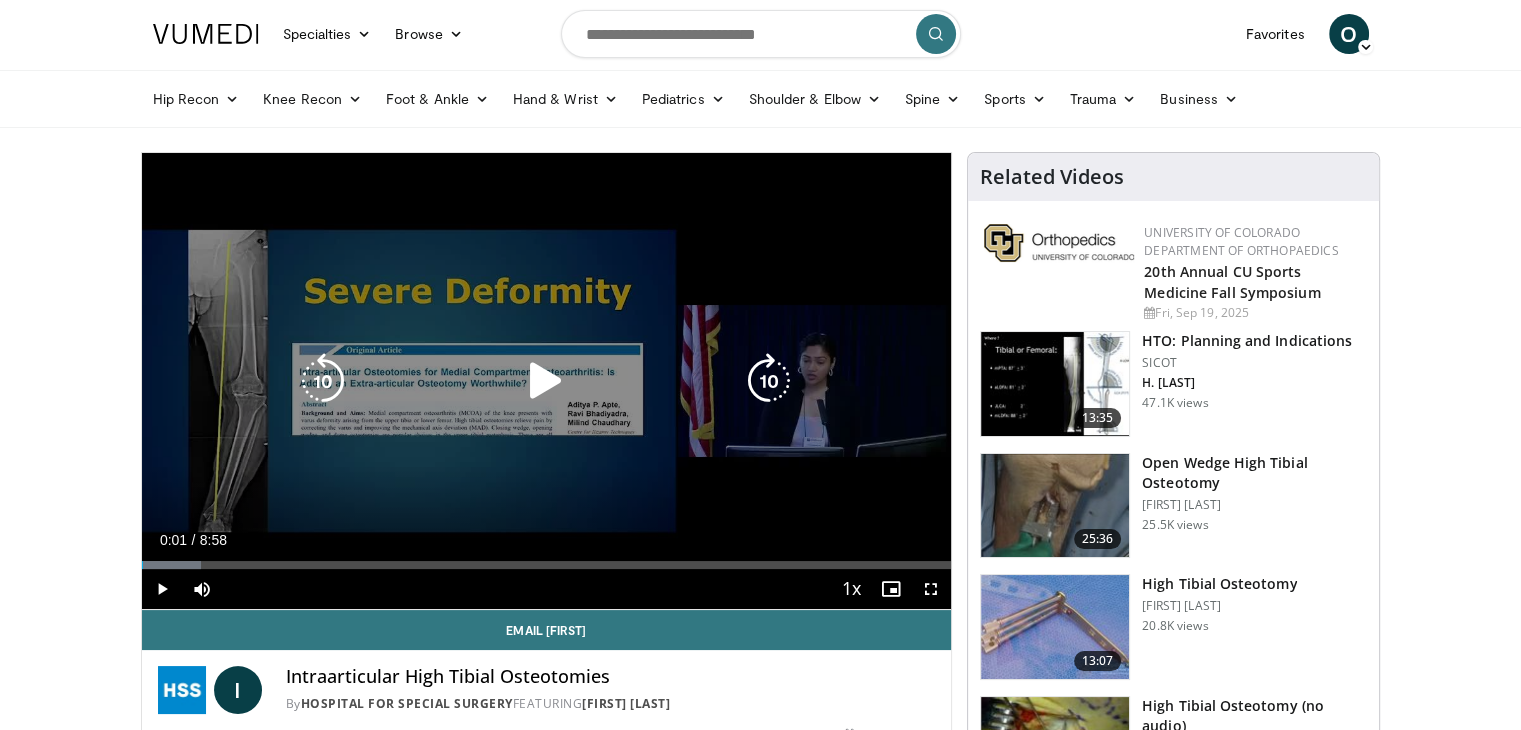 scroll, scrollTop: 0, scrollLeft: 0, axis: both 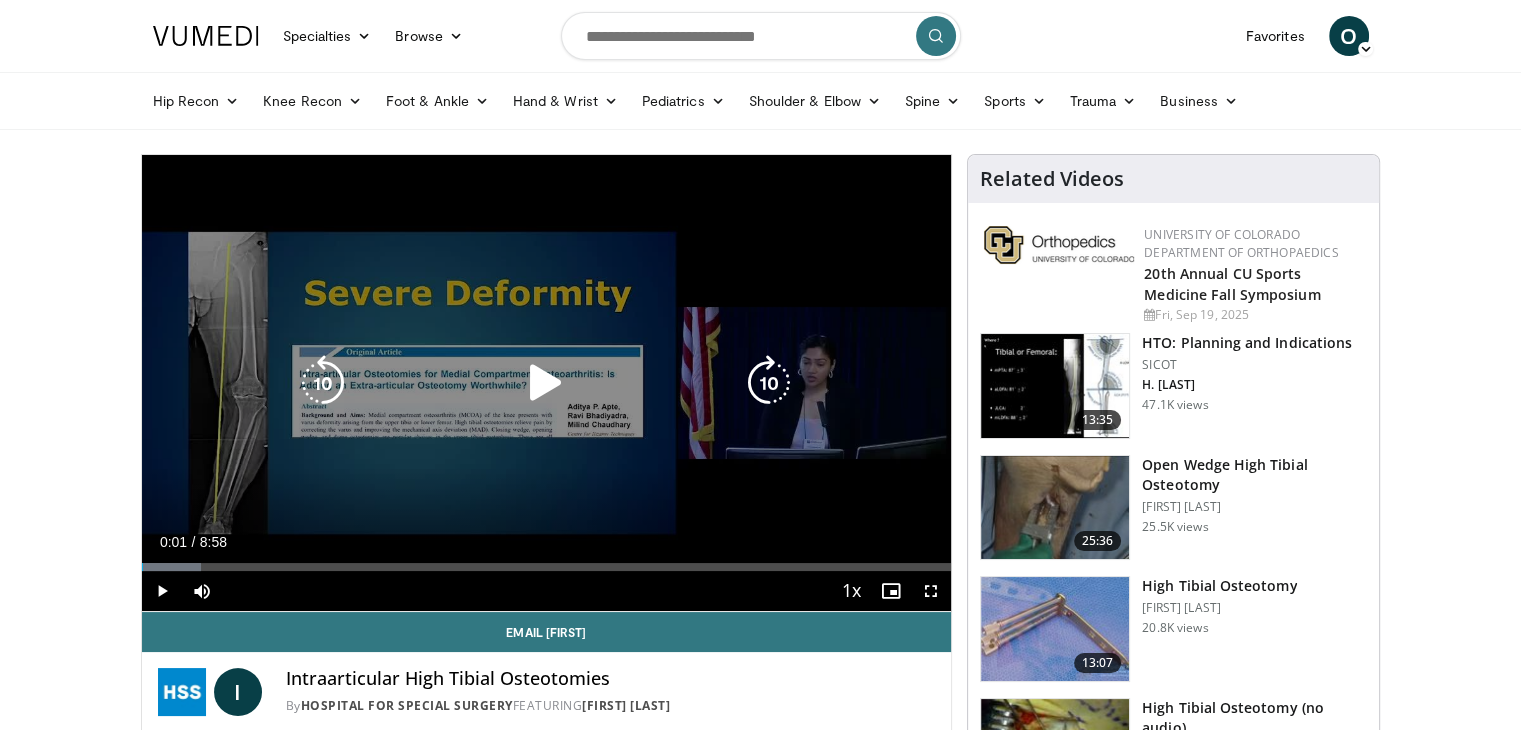click at bounding box center (546, 383) 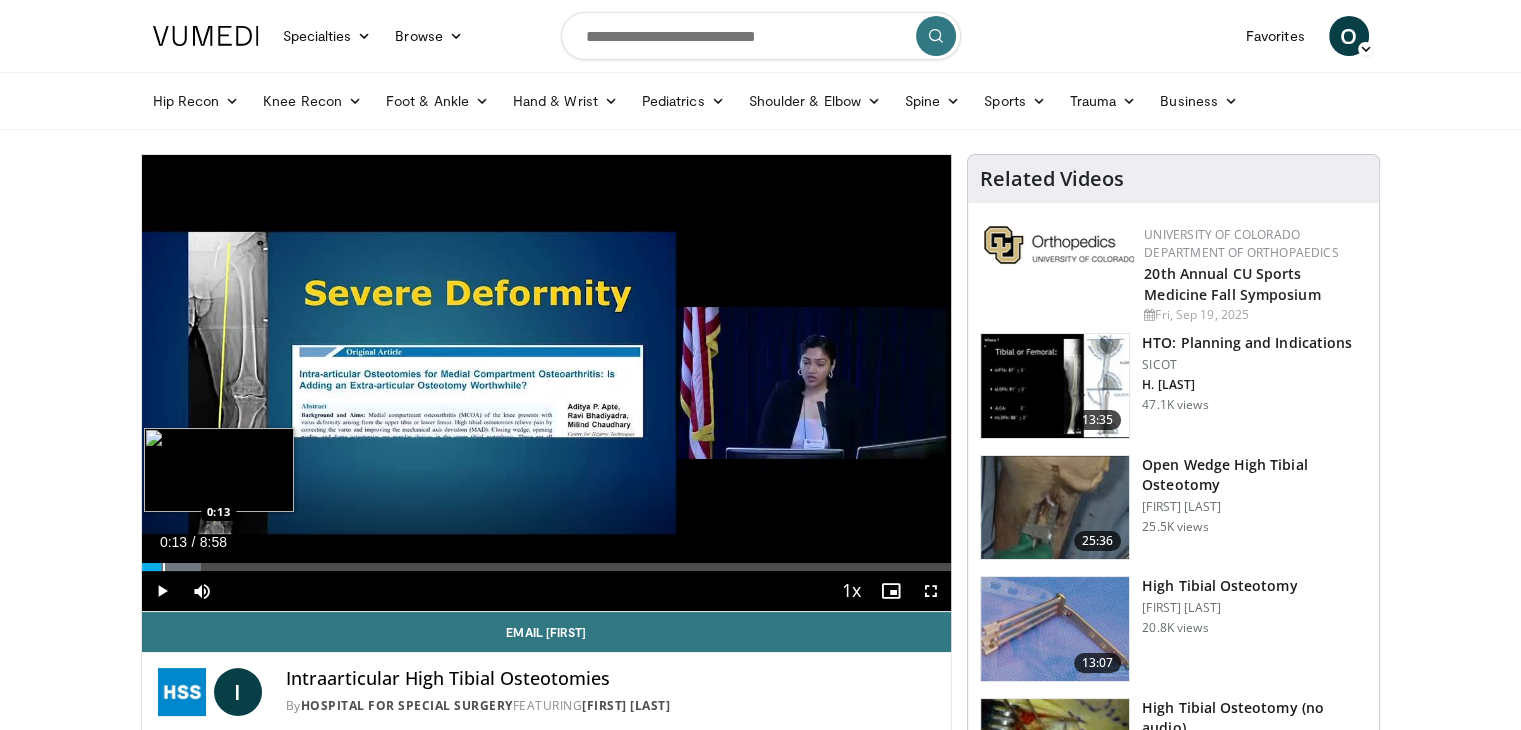 click at bounding box center (164, 567) 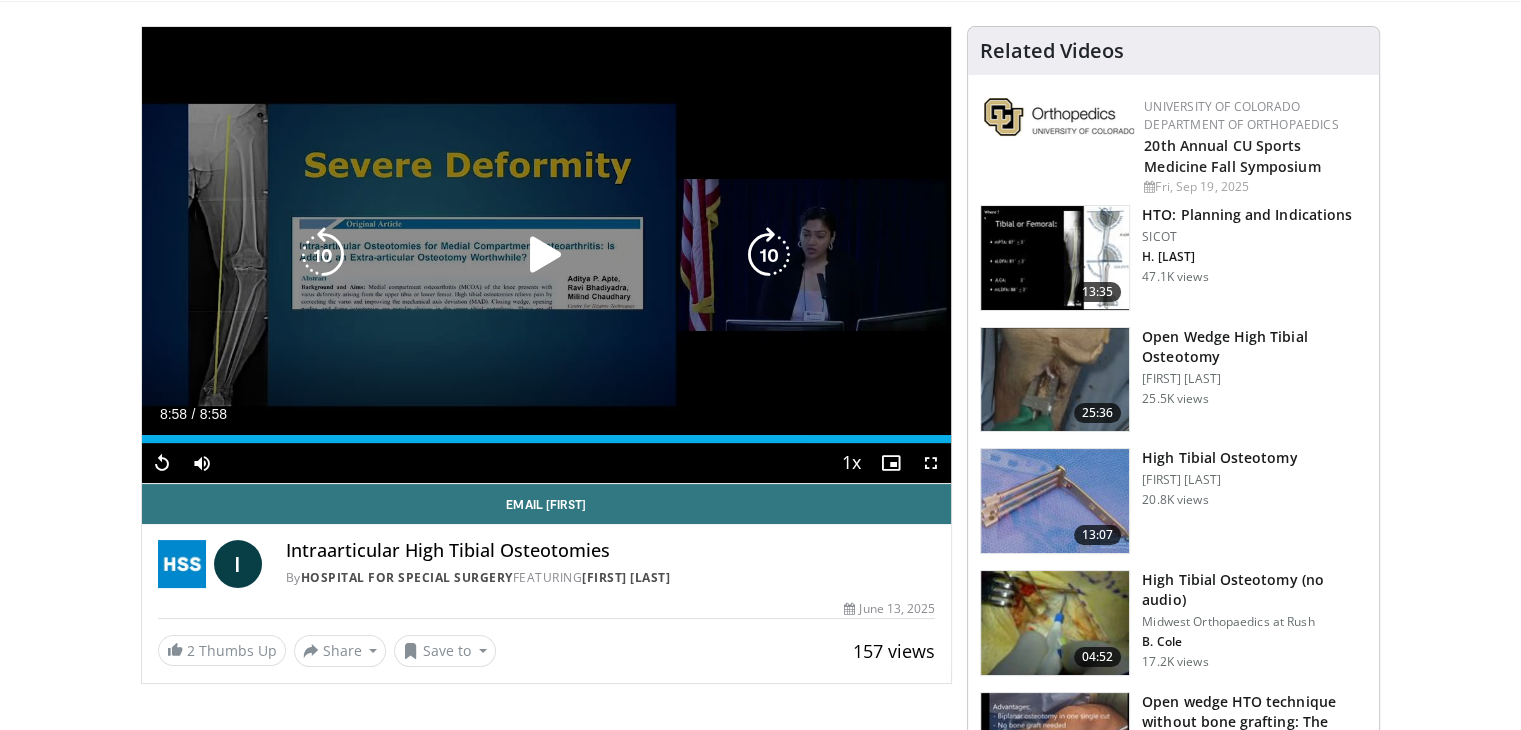 scroll, scrollTop: 0, scrollLeft: 0, axis: both 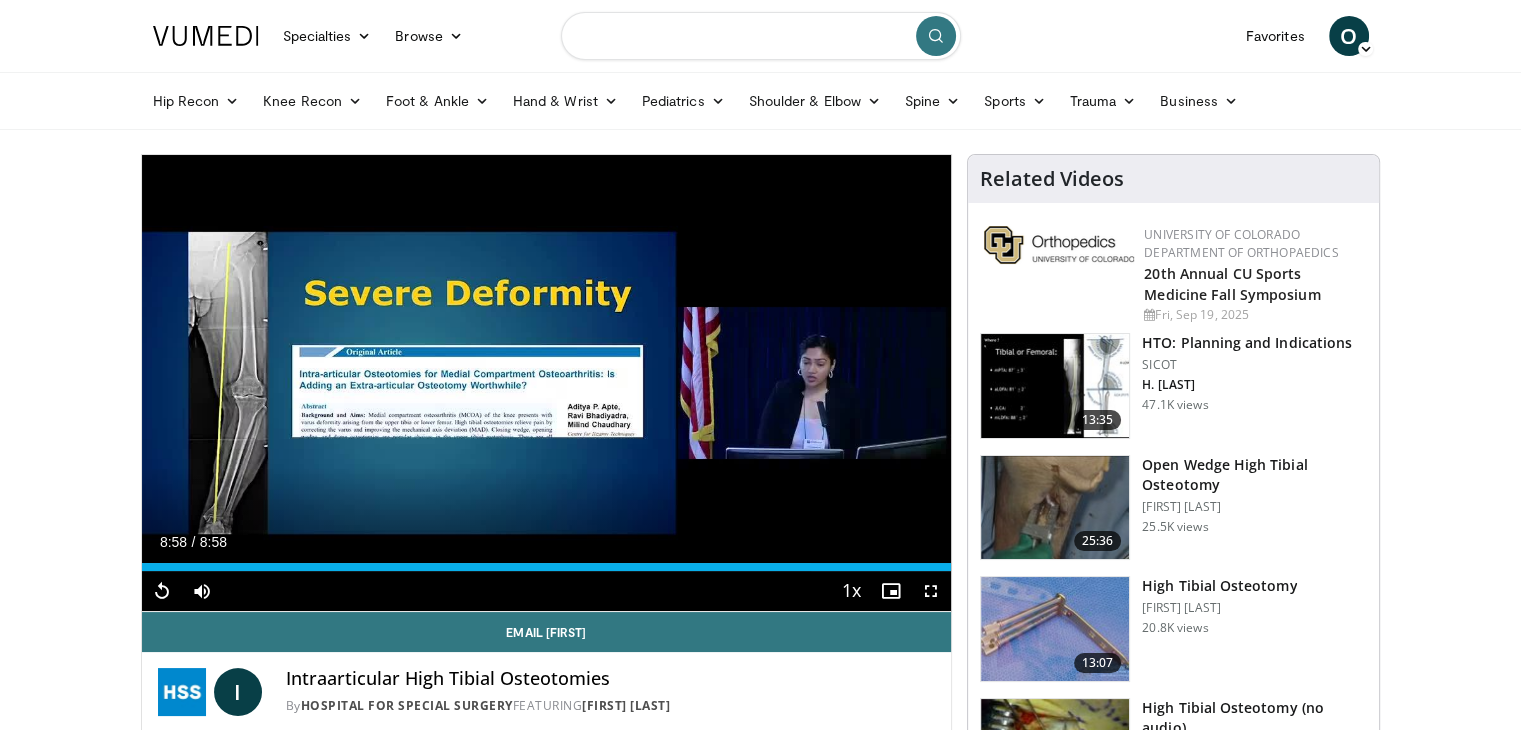 click at bounding box center (761, 36) 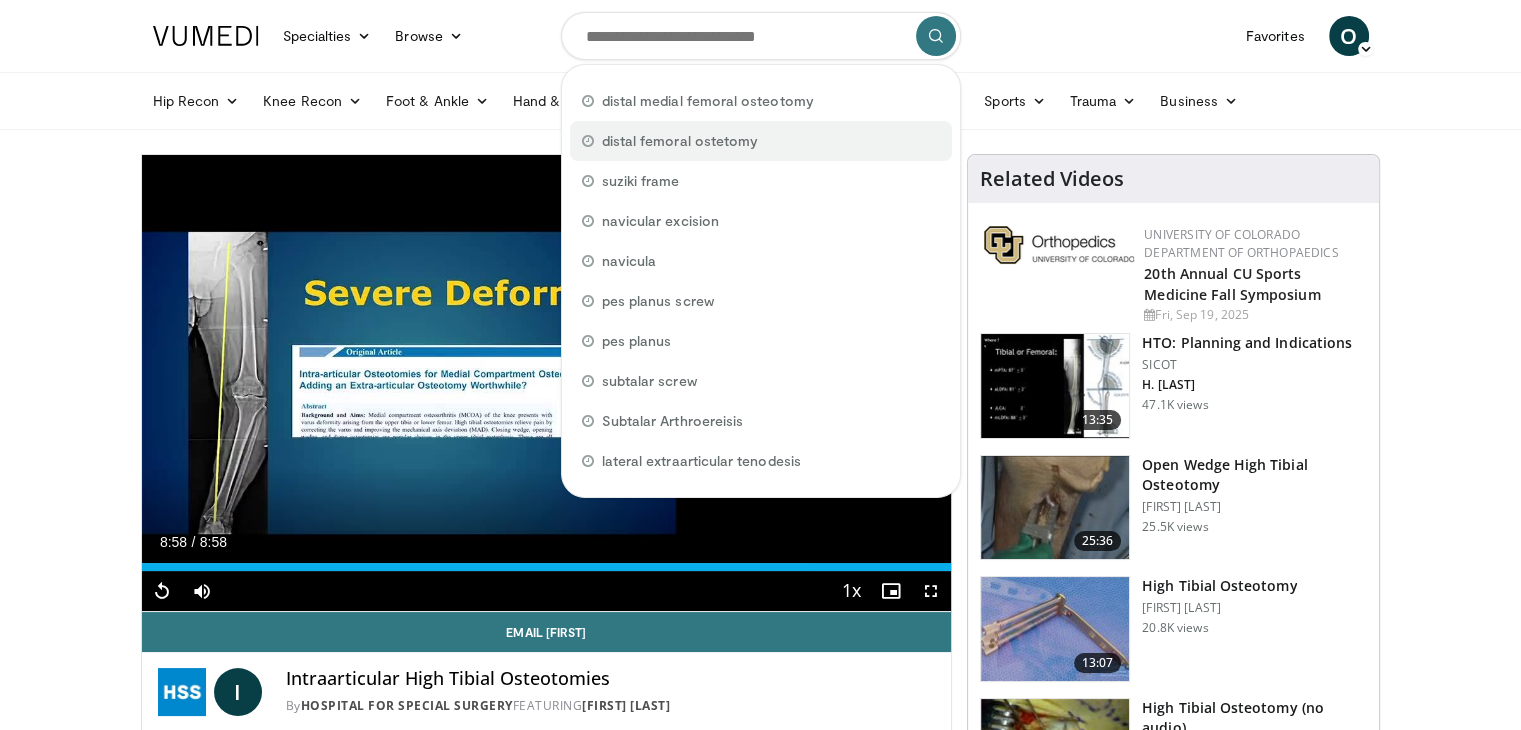 click on "distal femoral ostetomy" at bounding box center (680, 141) 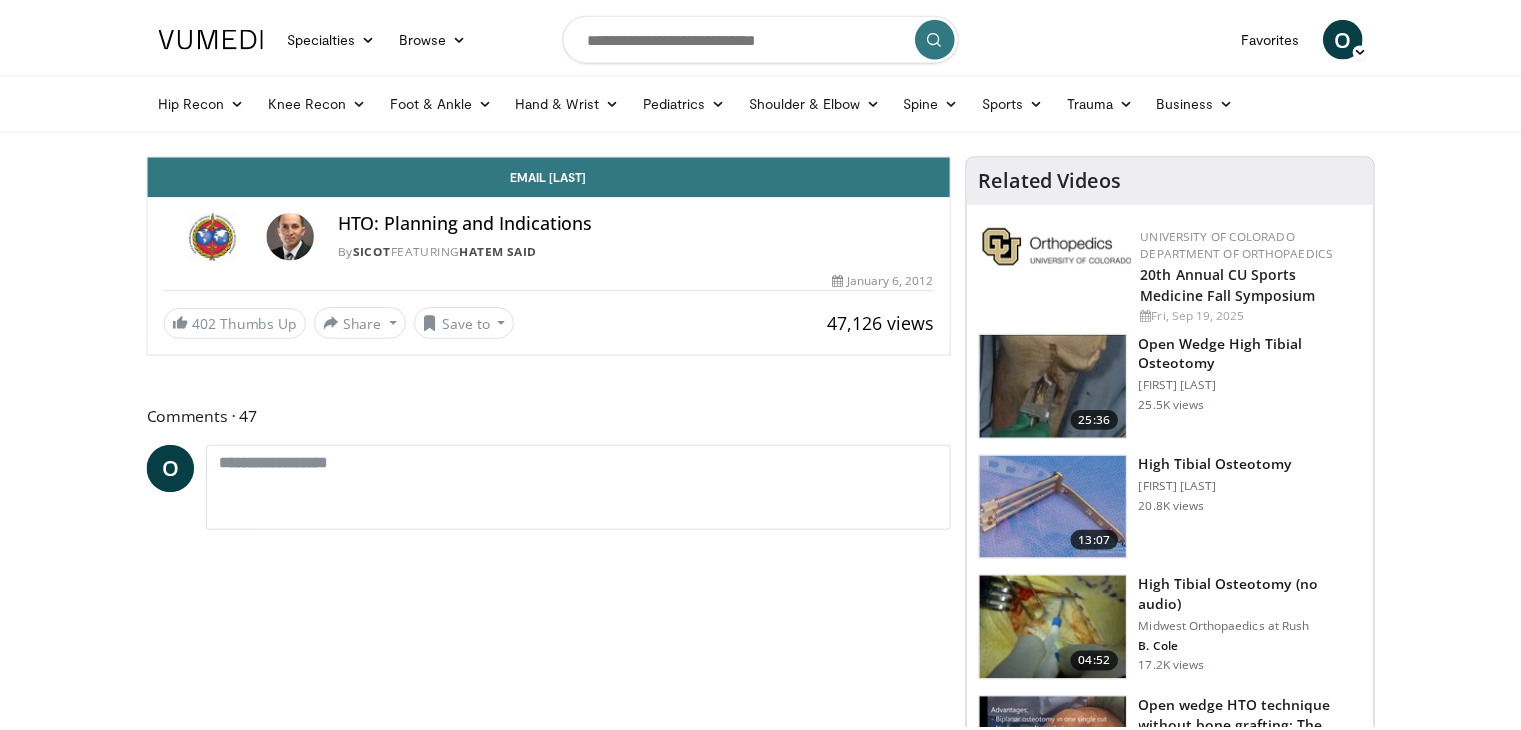 scroll, scrollTop: 0, scrollLeft: 0, axis: both 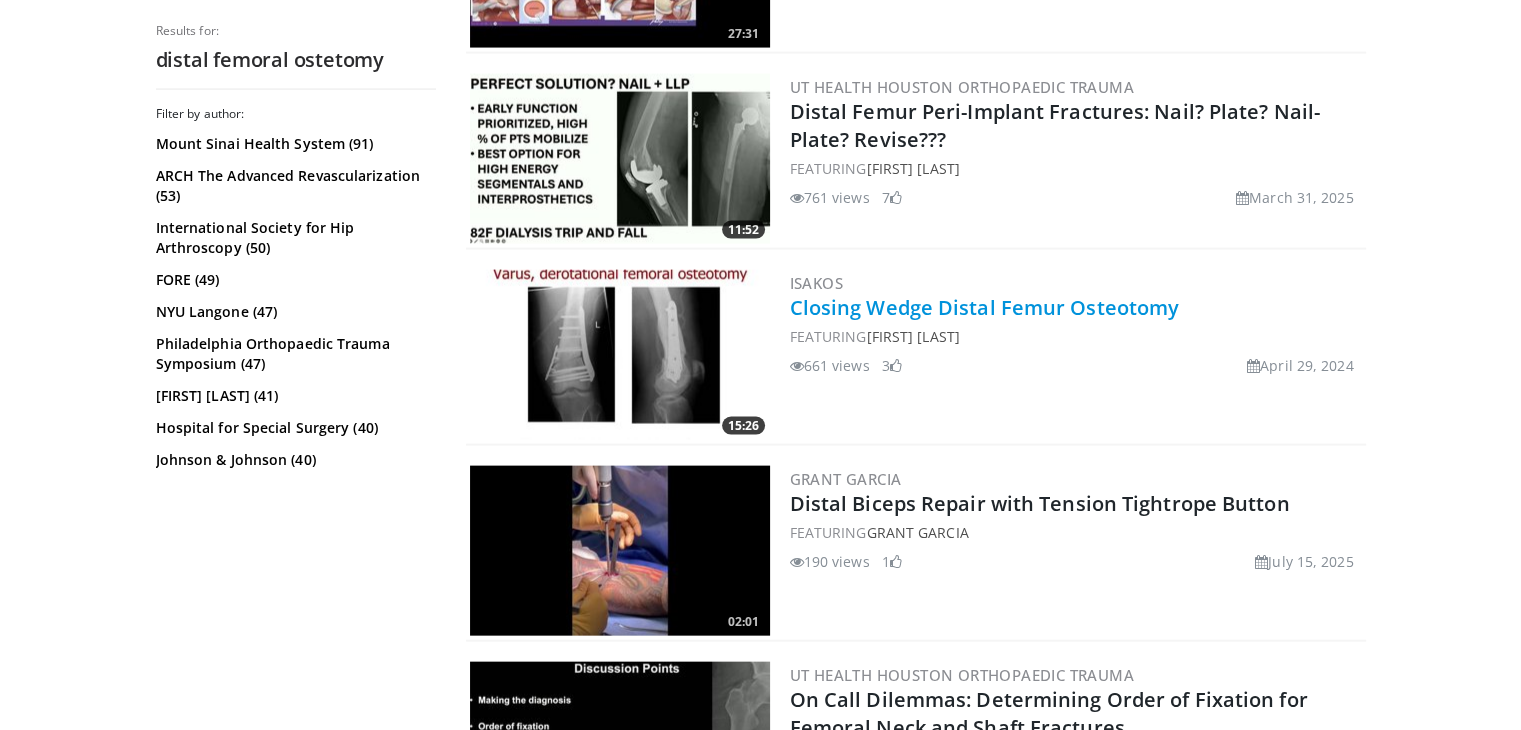 click on "Closing Wedge Distal Femur Osteotomy" at bounding box center (985, 307) 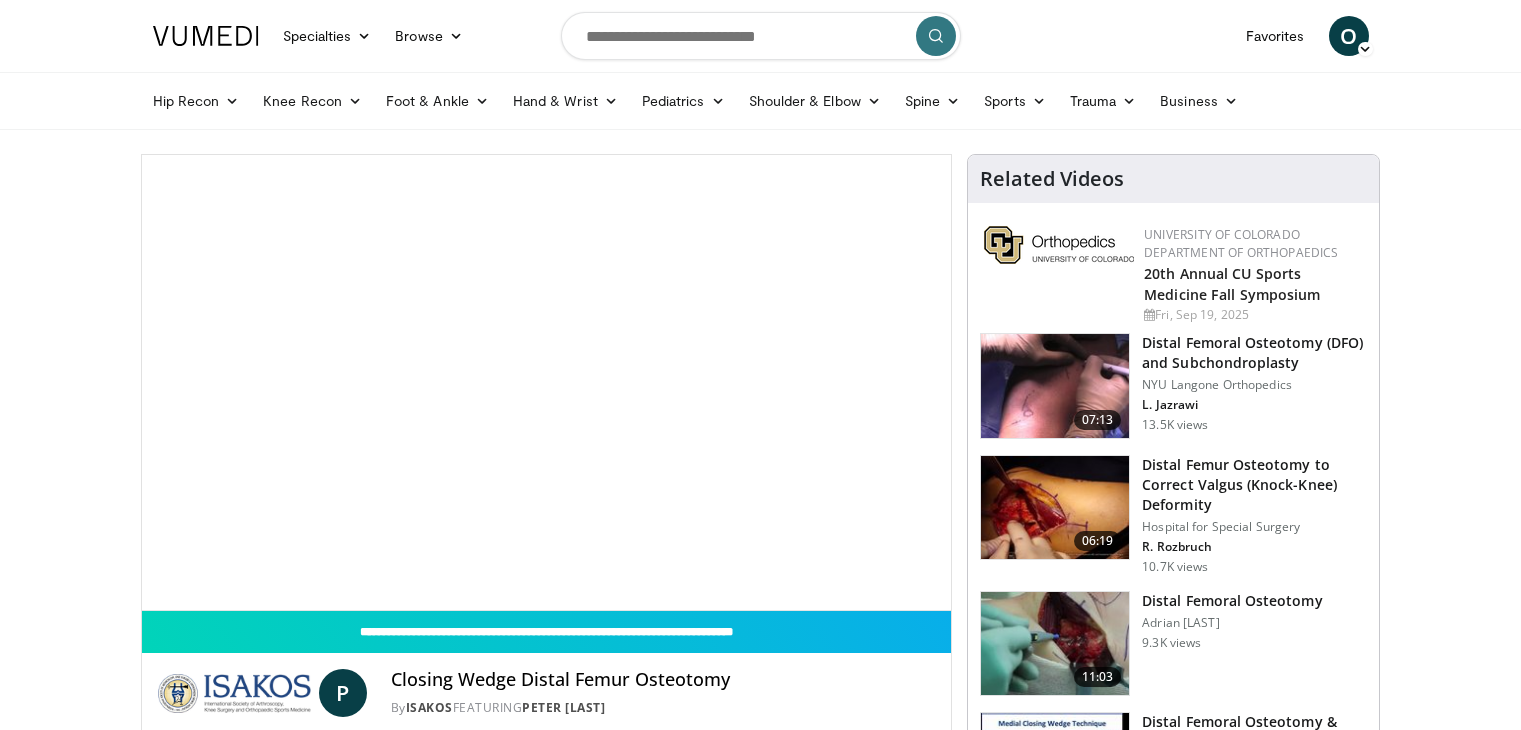 scroll, scrollTop: 0, scrollLeft: 0, axis: both 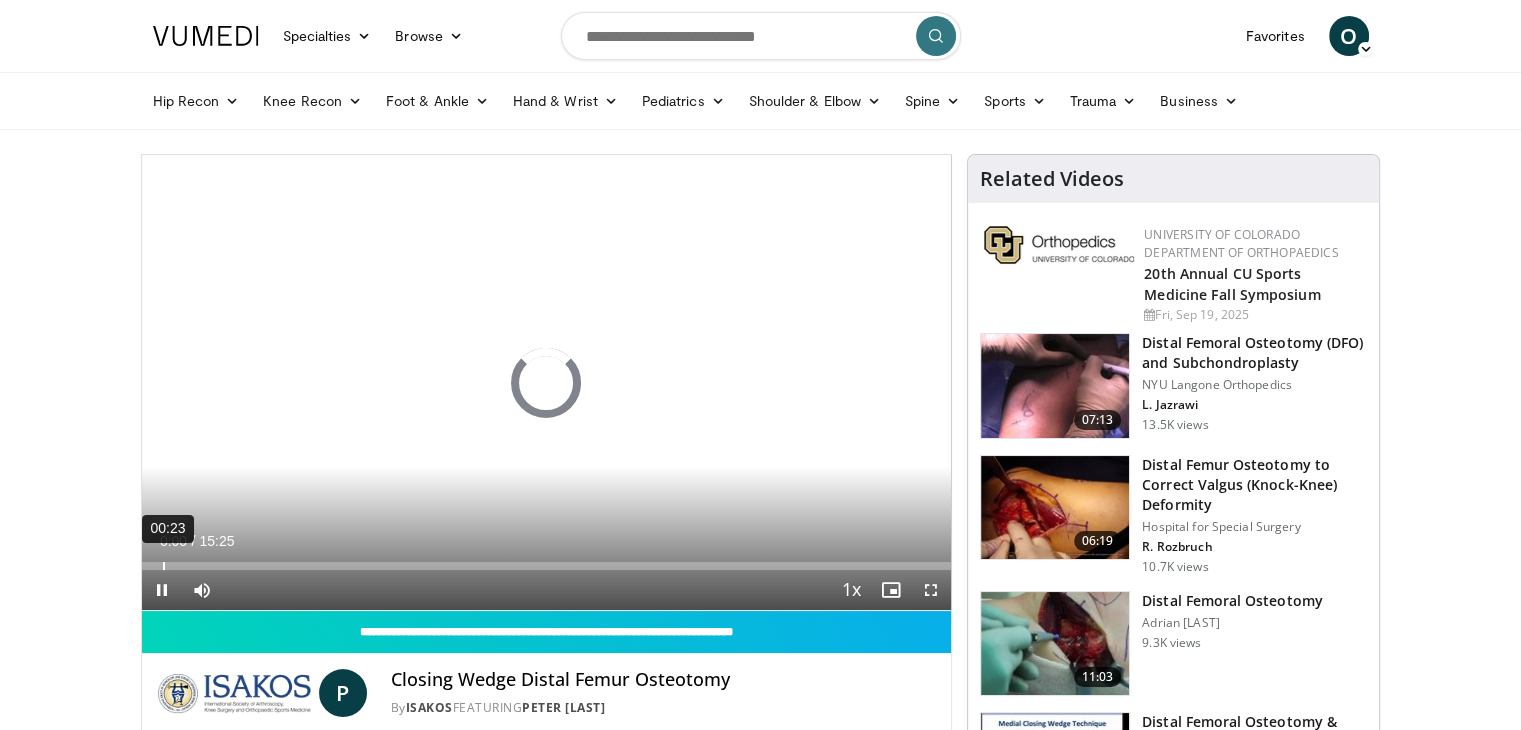 click on "00:23" at bounding box center (164, 566) 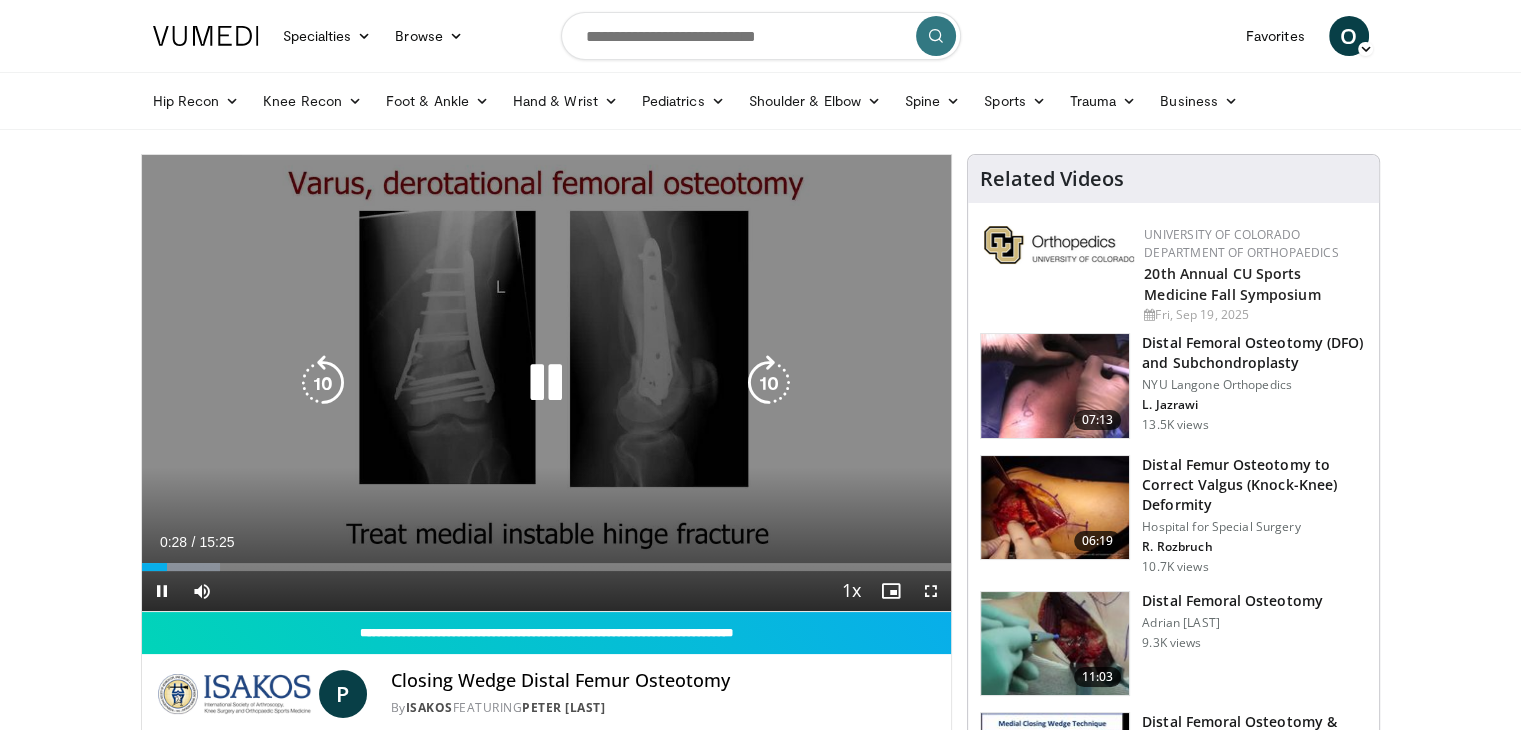 click on "10 seconds
Tap to unmute" at bounding box center (547, 383) 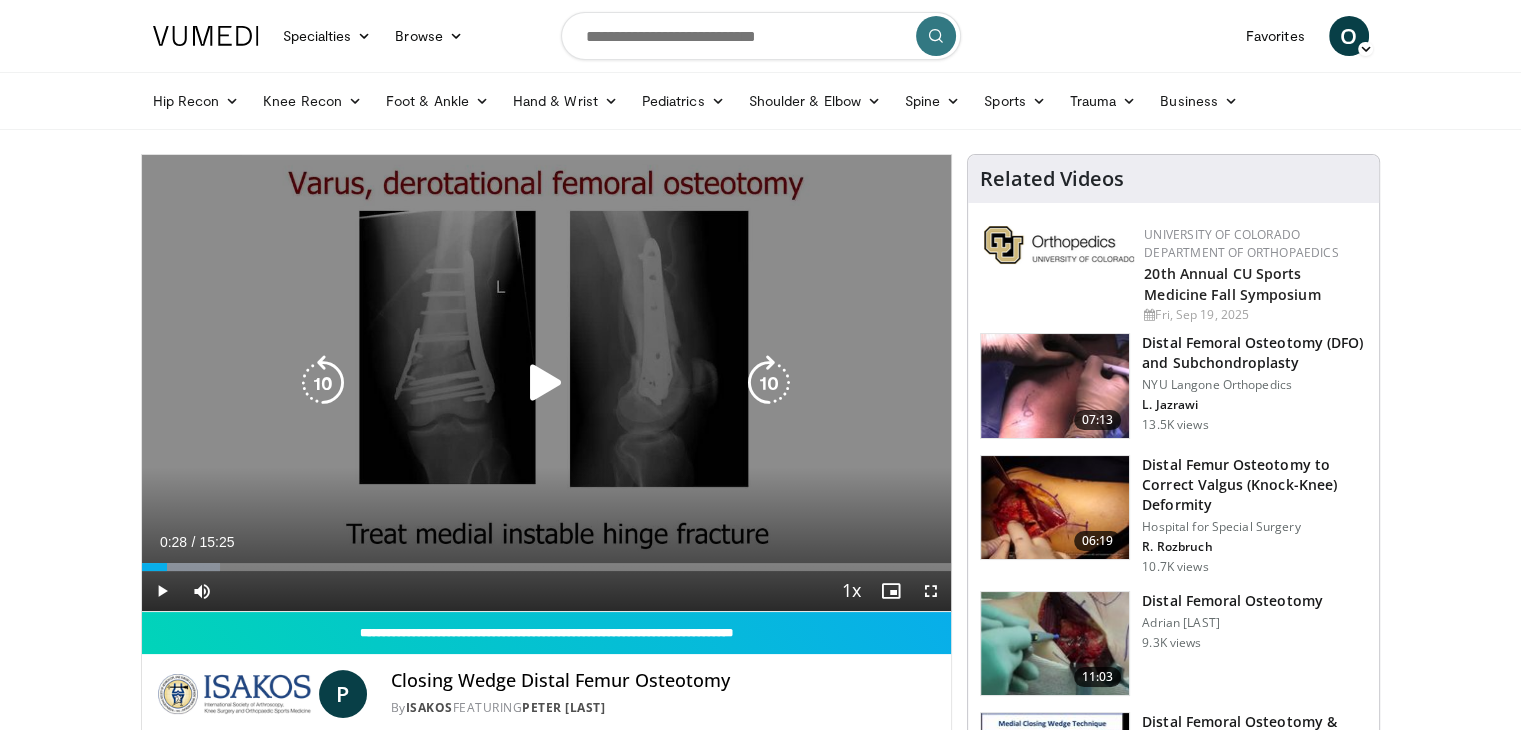 click at bounding box center (546, 383) 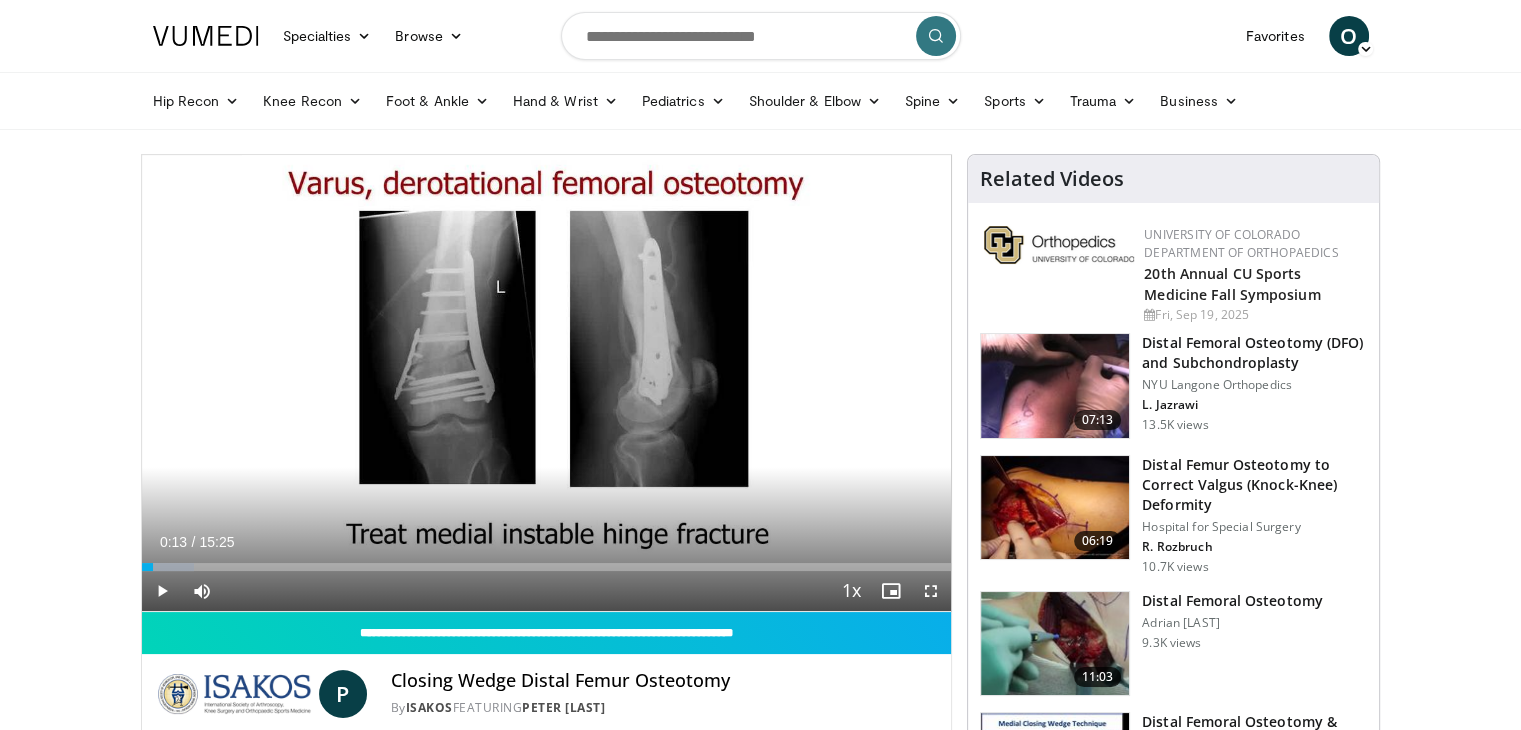 drag, startPoint x: 174, startPoint y: 560, endPoint x: 152, endPoint y: 560, distance: 22 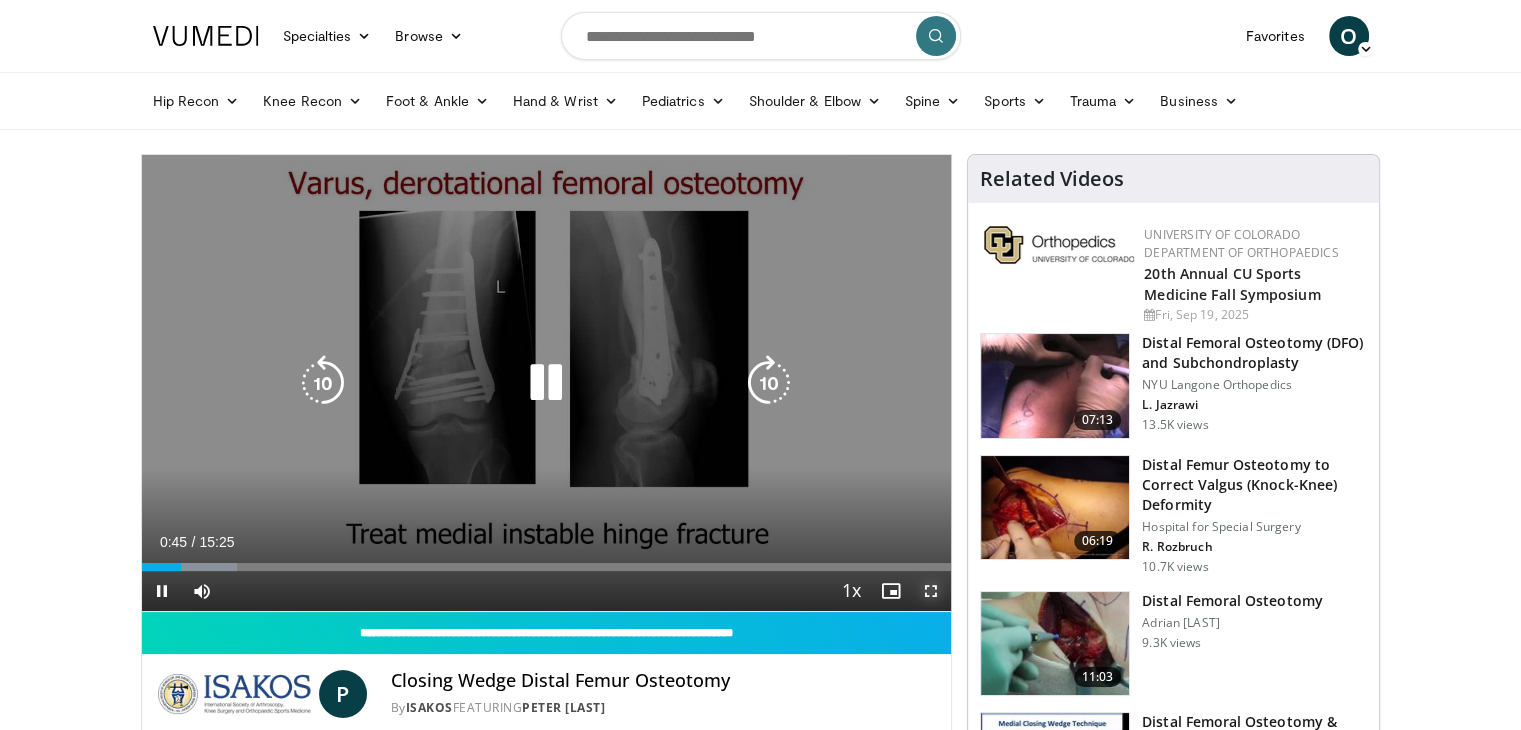 drag, startPoint x: 930, startPoint y: 590, endPoint x: 929, endPoint y: 676, distance: 86.00581 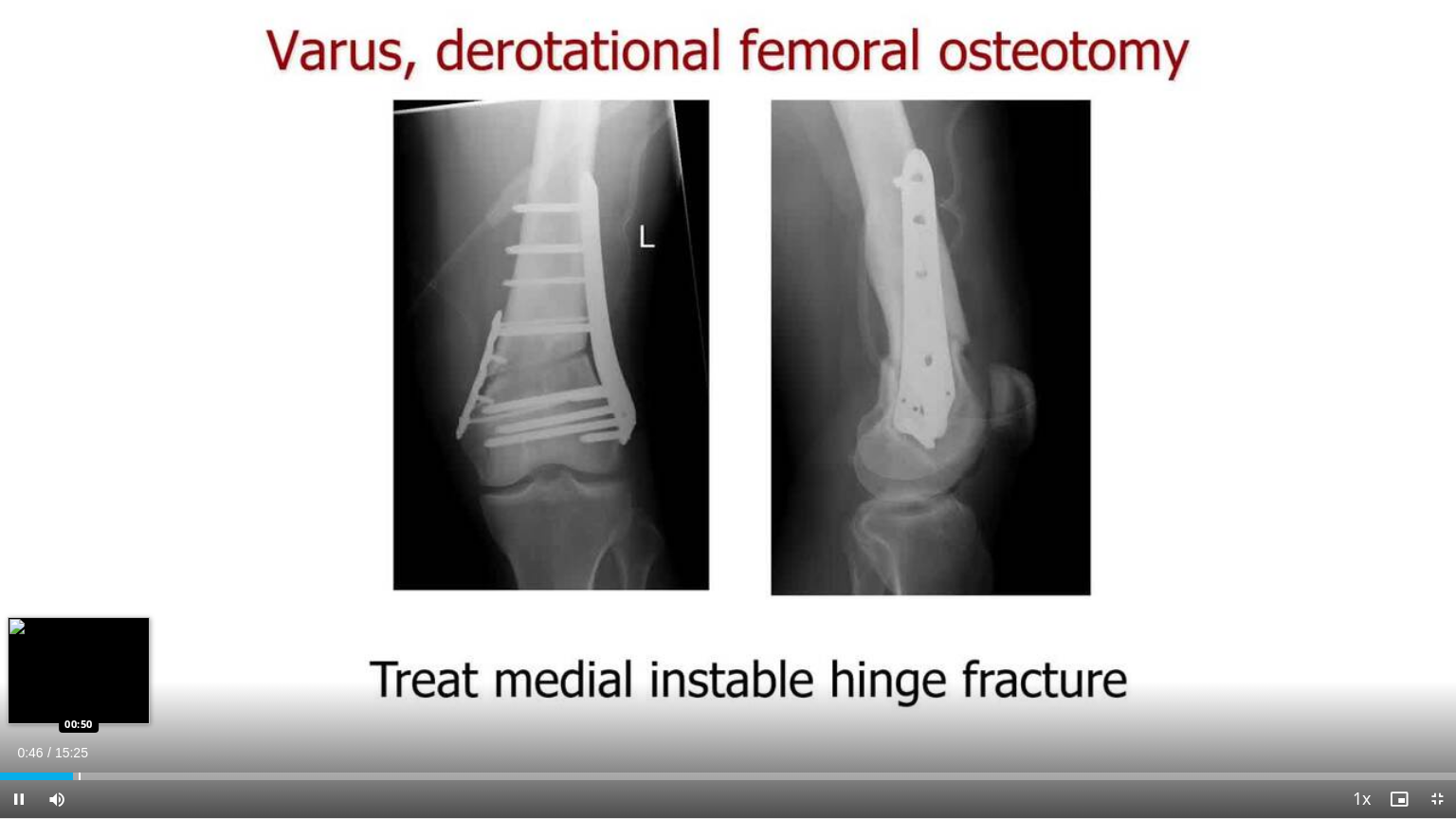 click at bounding box center [80, 776] 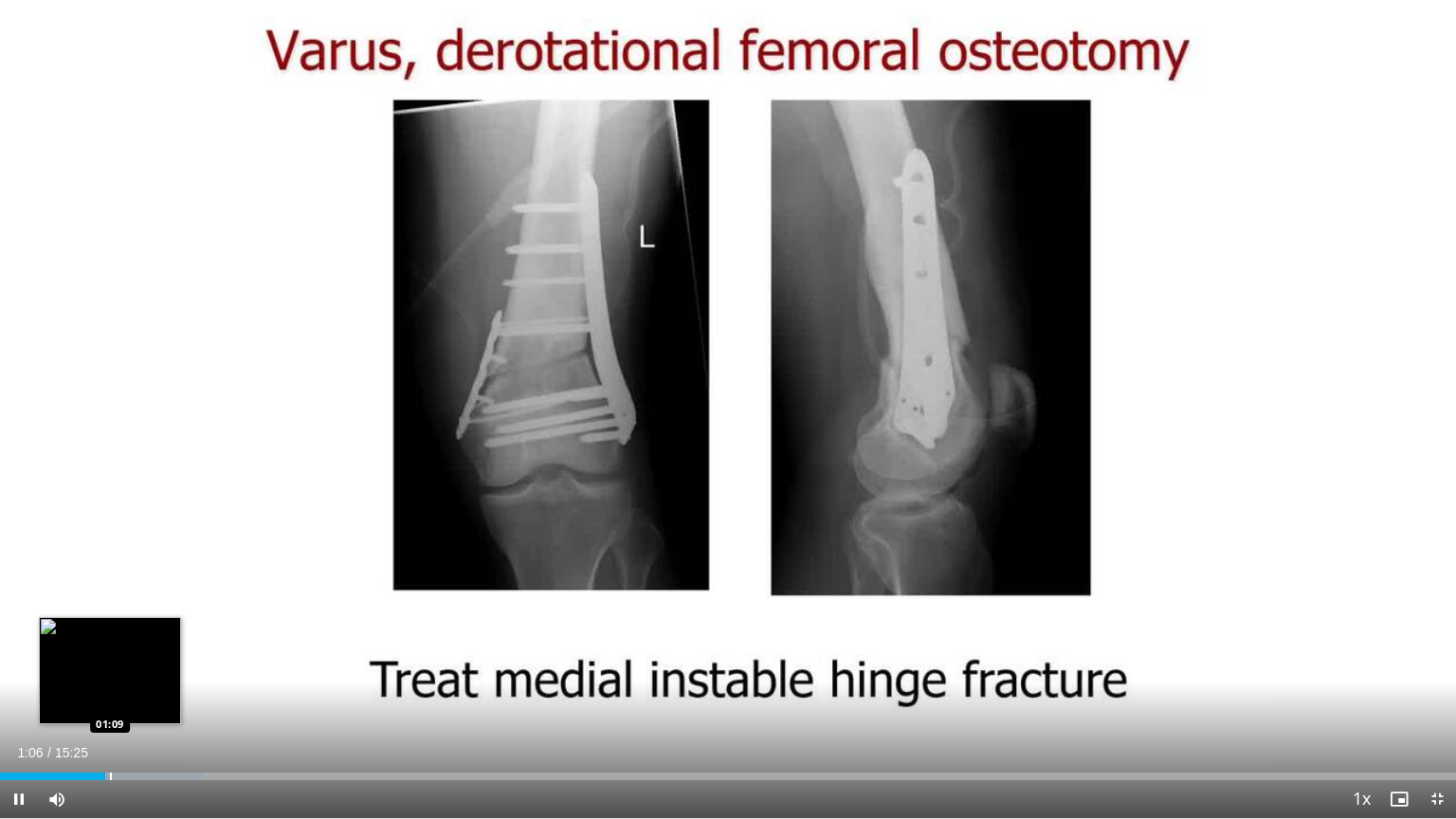 click at bounding box center [111, 776] 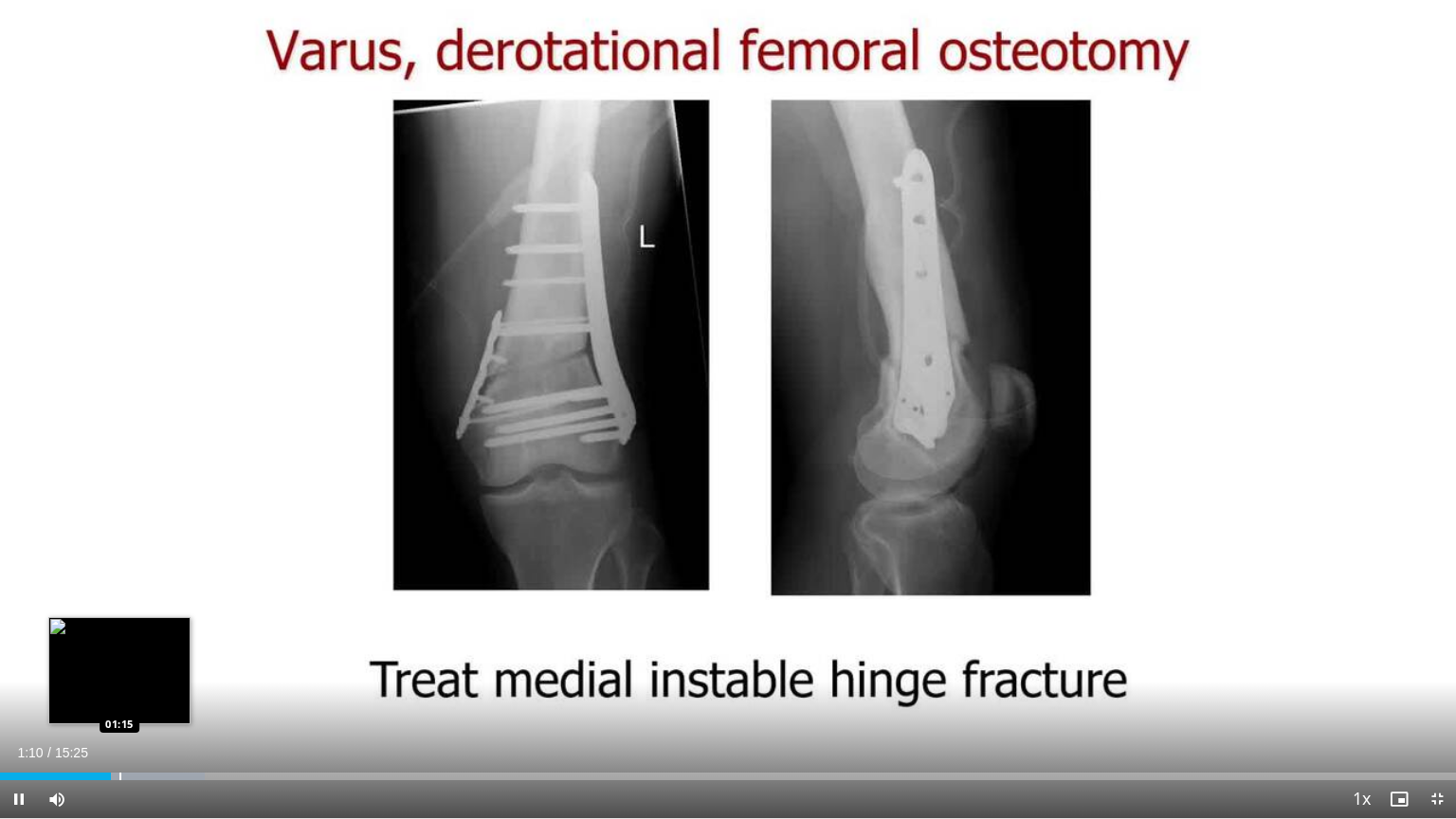 click at bounding box center (120, 776) 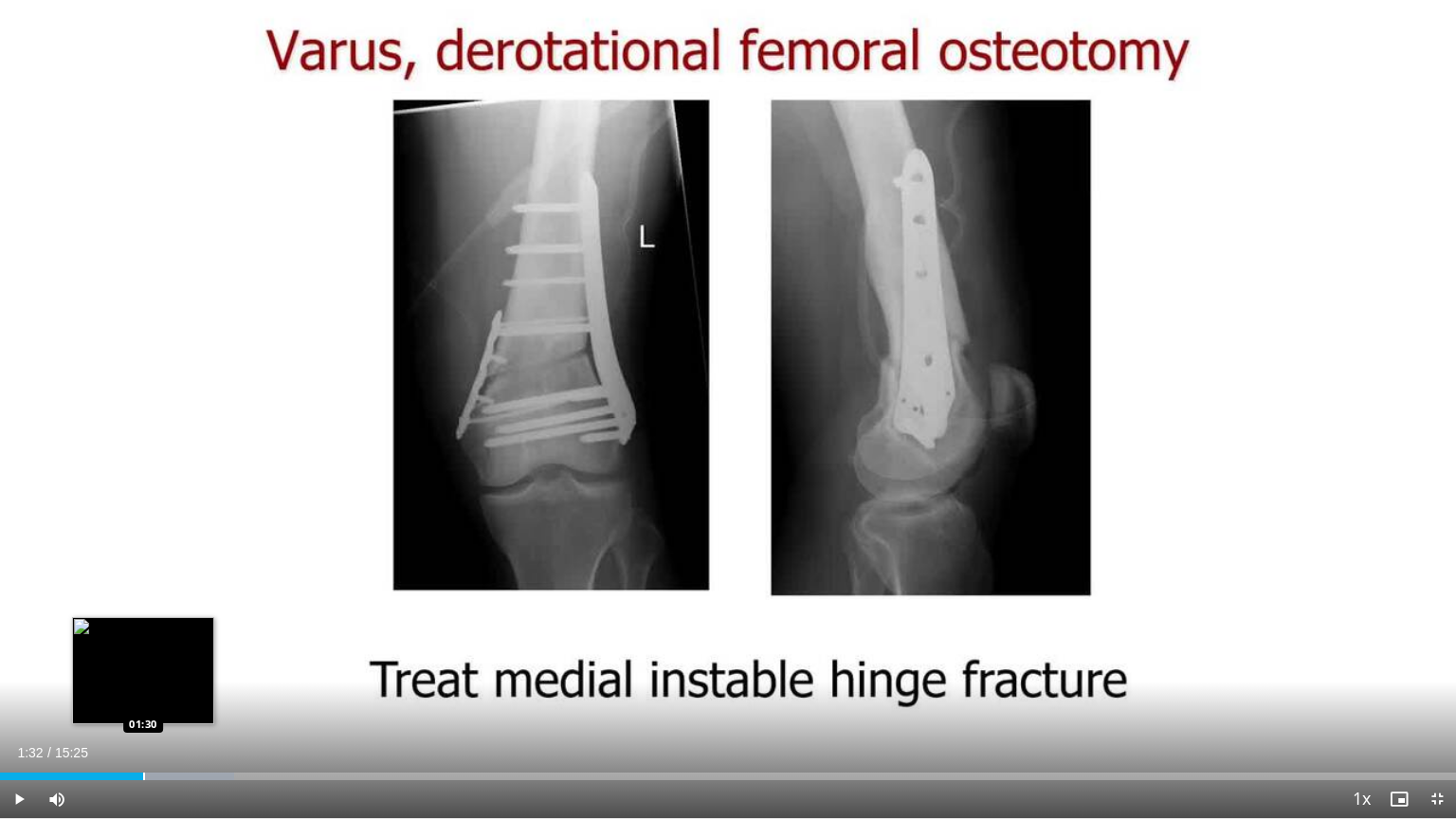 click at bounding box center (144, 776) 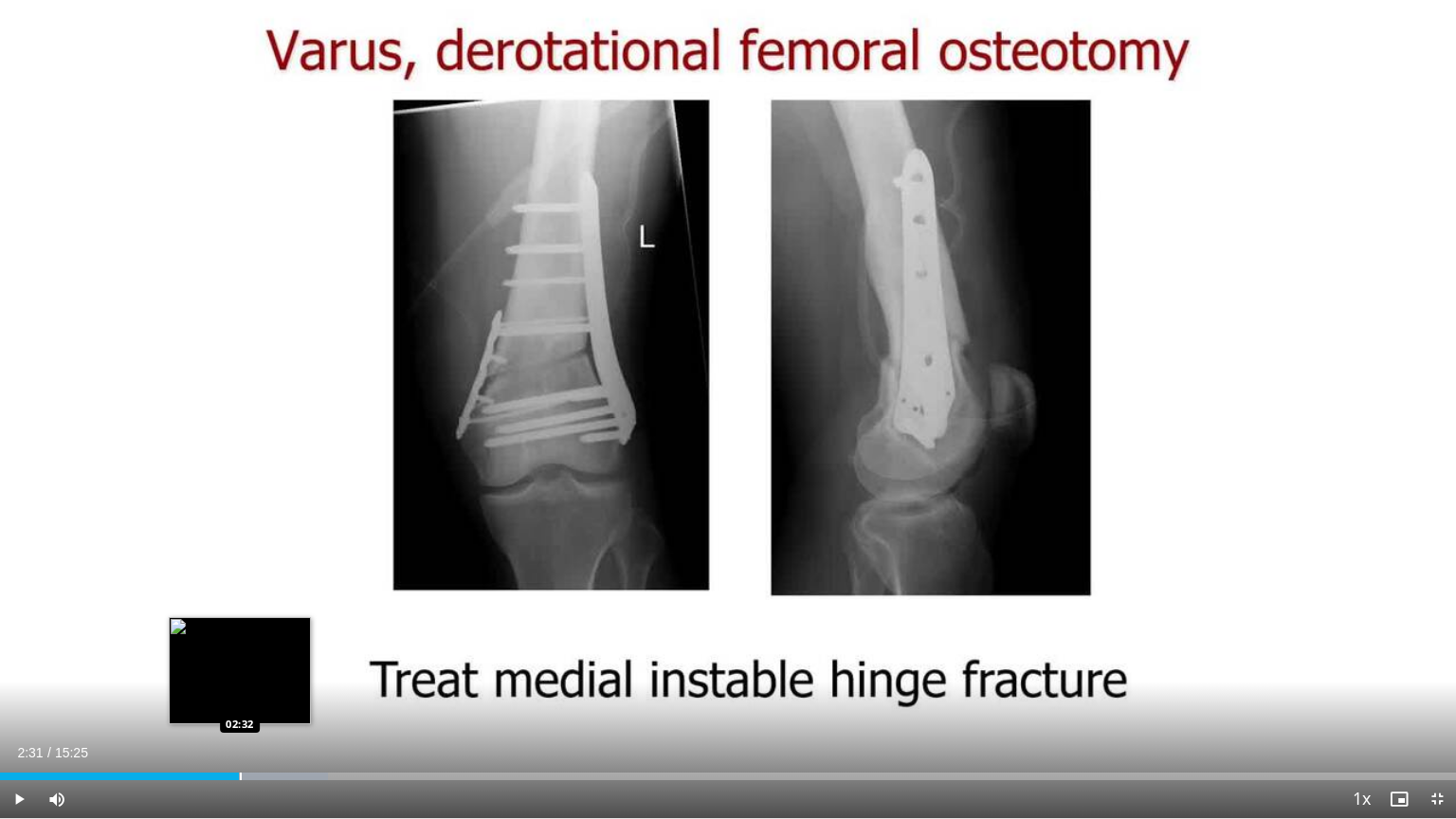 click on "Loaded :  22.50% 02:31 02:32" at bounding box center [728, 776] 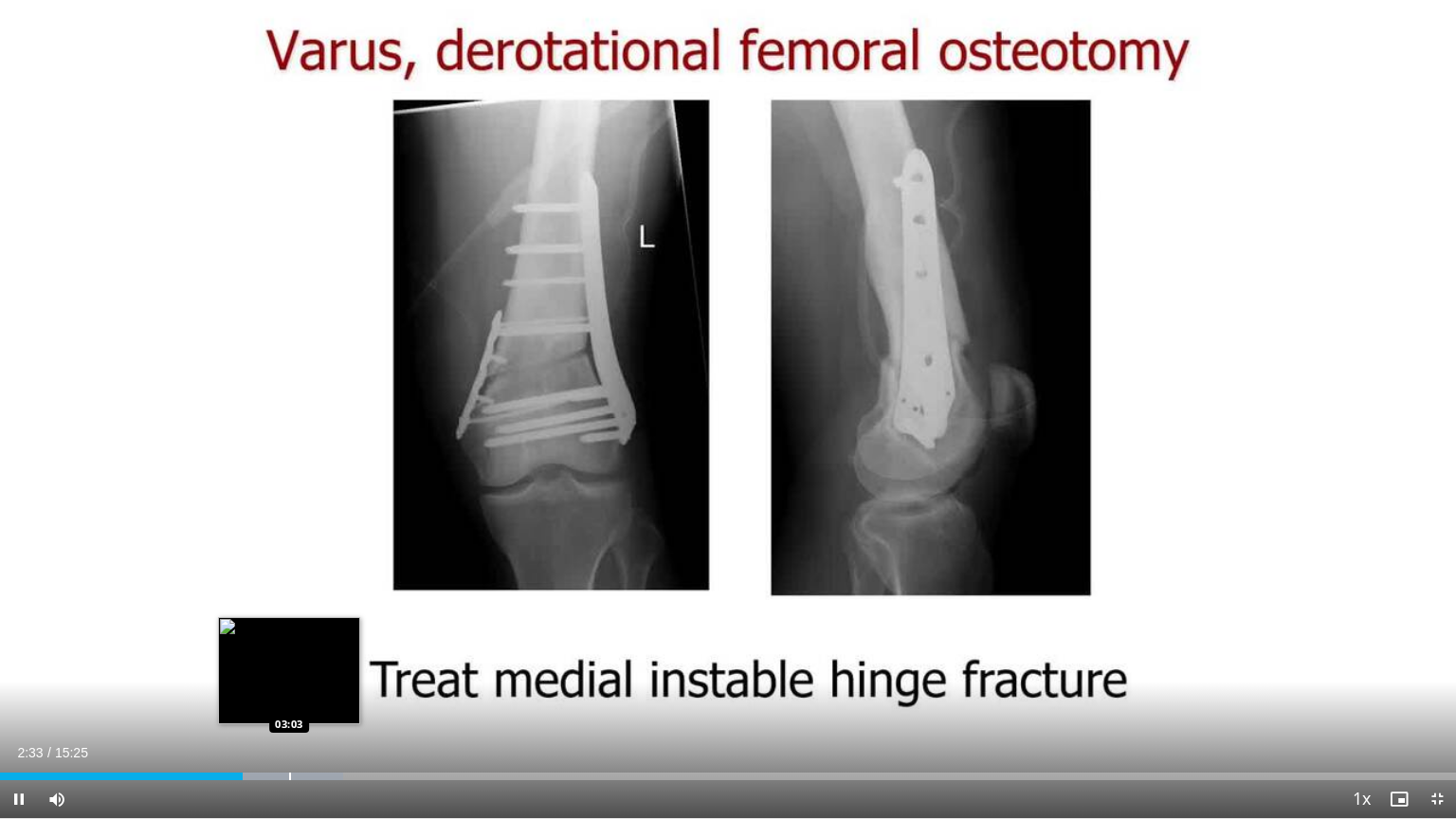 click at bounding box center [267, 776] 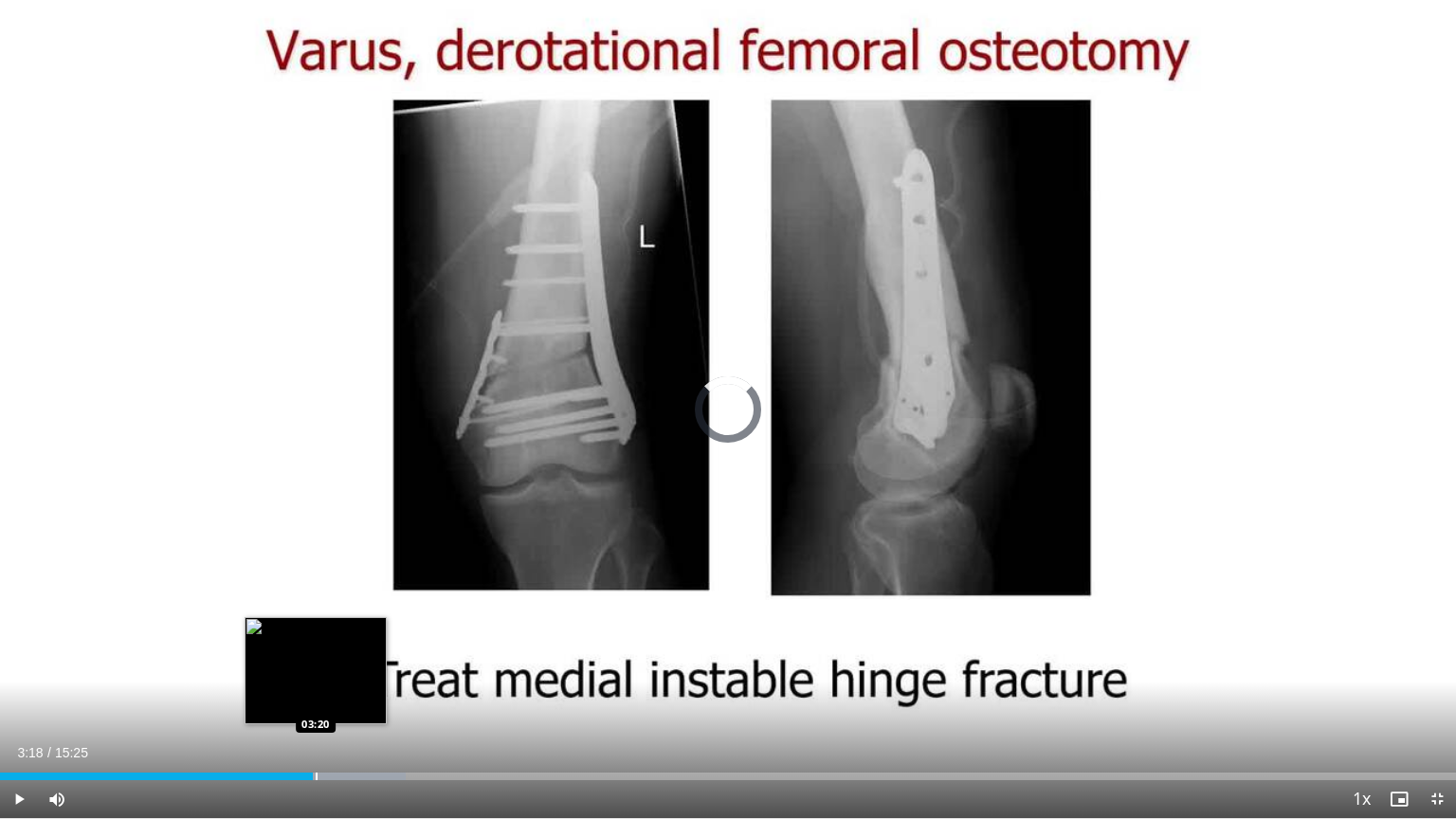 click at bounding box center [317, 776] 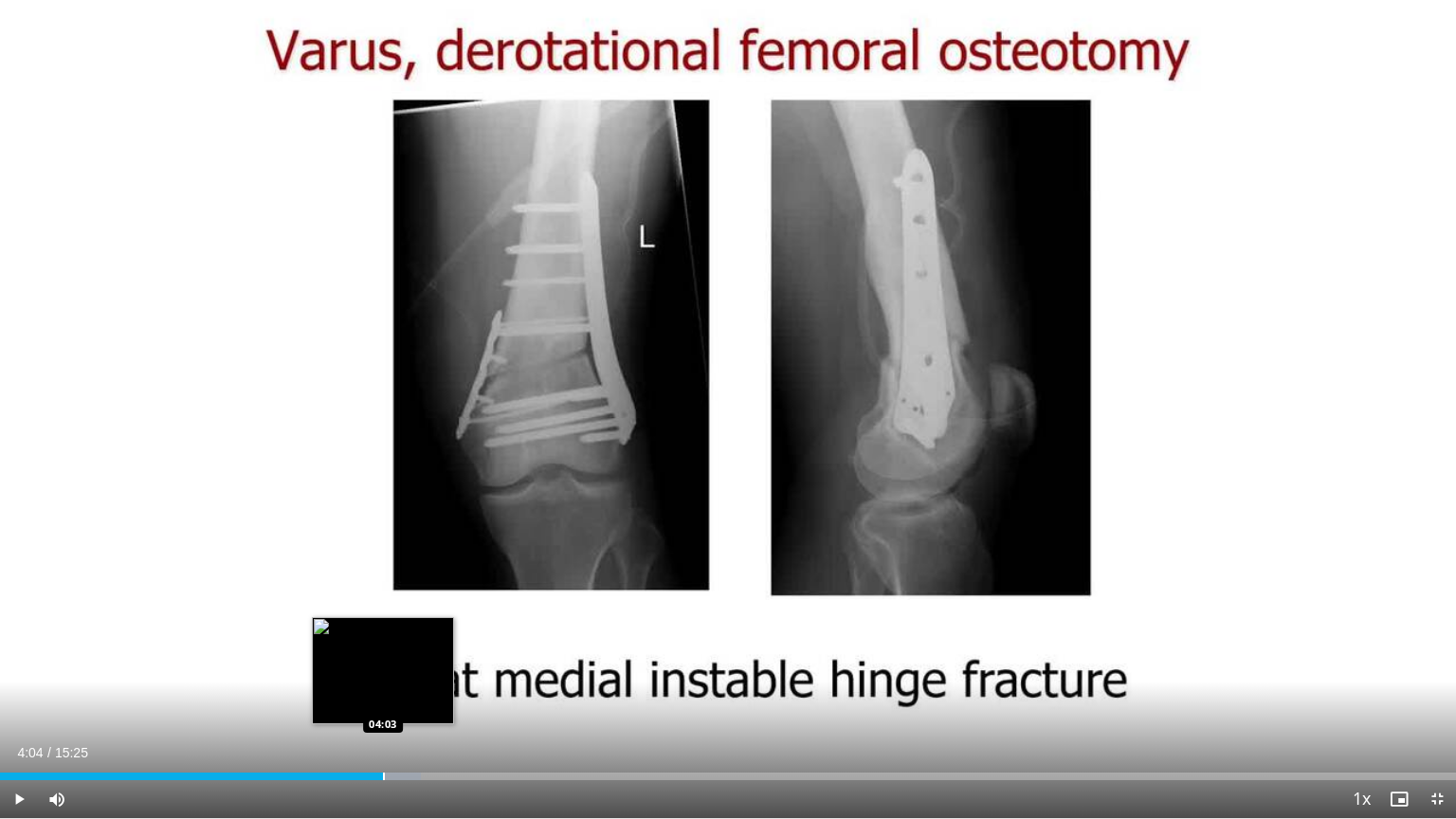 click at bounding box center (384, 776) 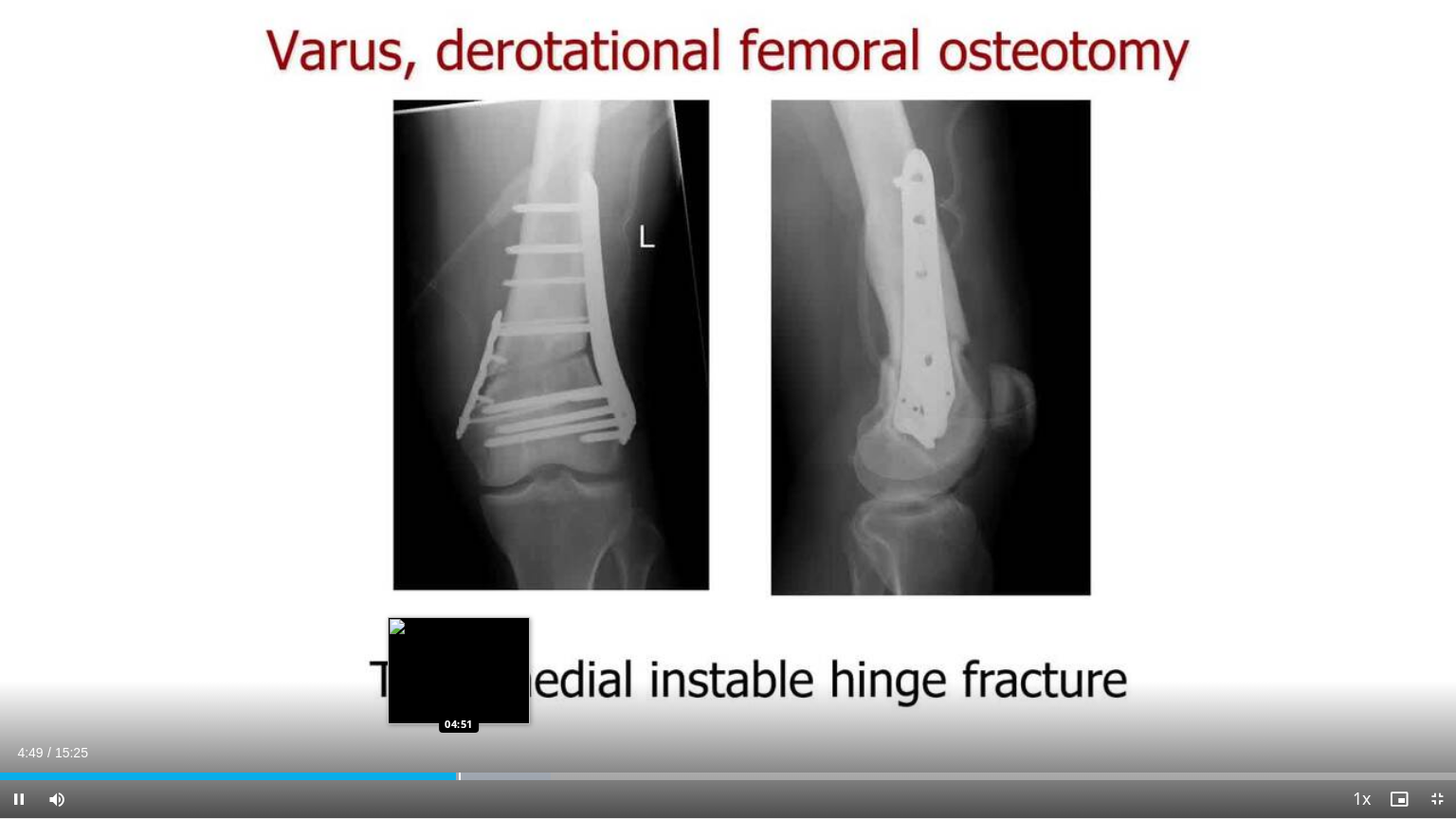 click at bounding box center (460, 776) 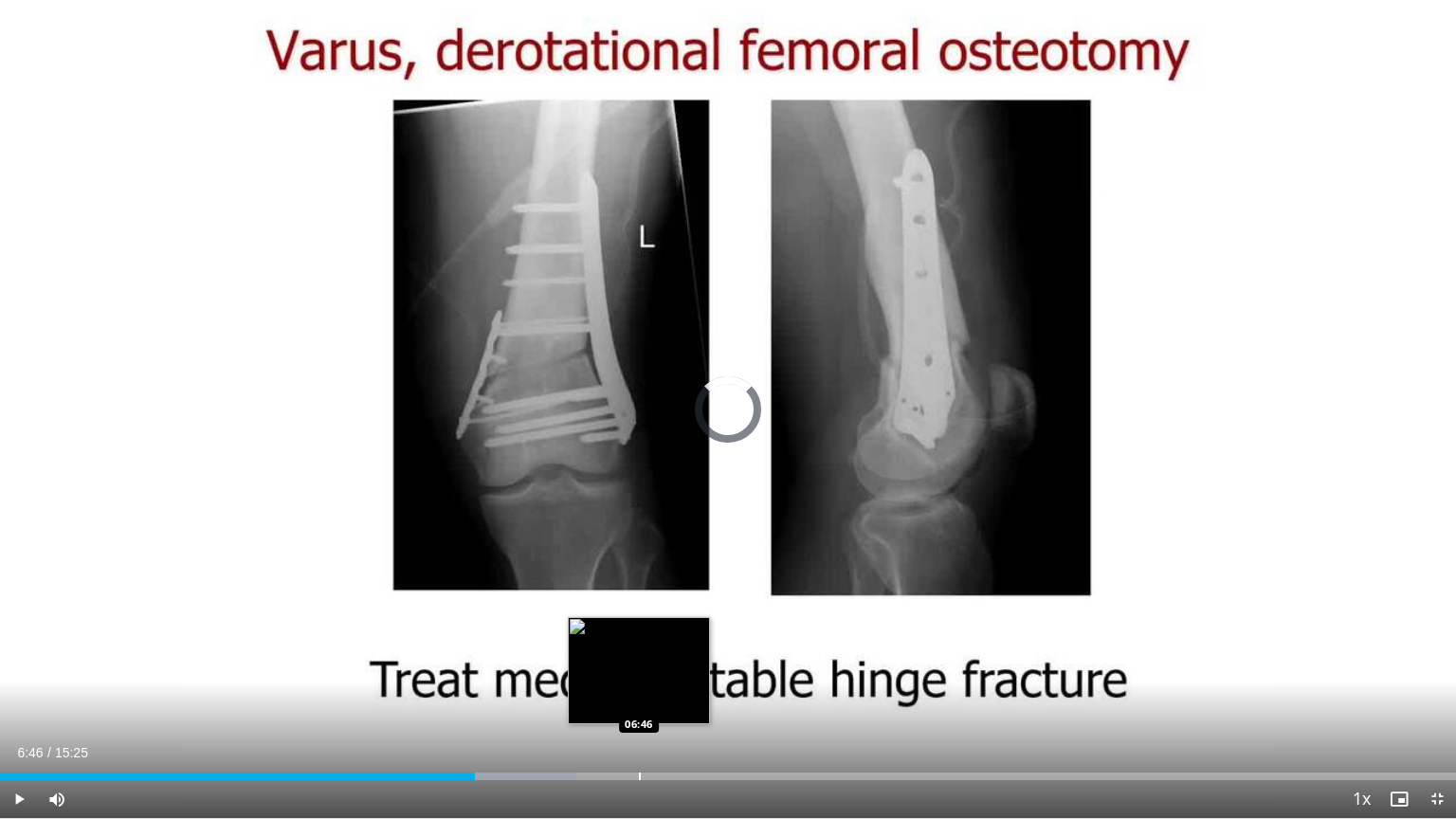 click on "Loaded :  39.65% 05:01 06:46" at bounding box center (728, 771) 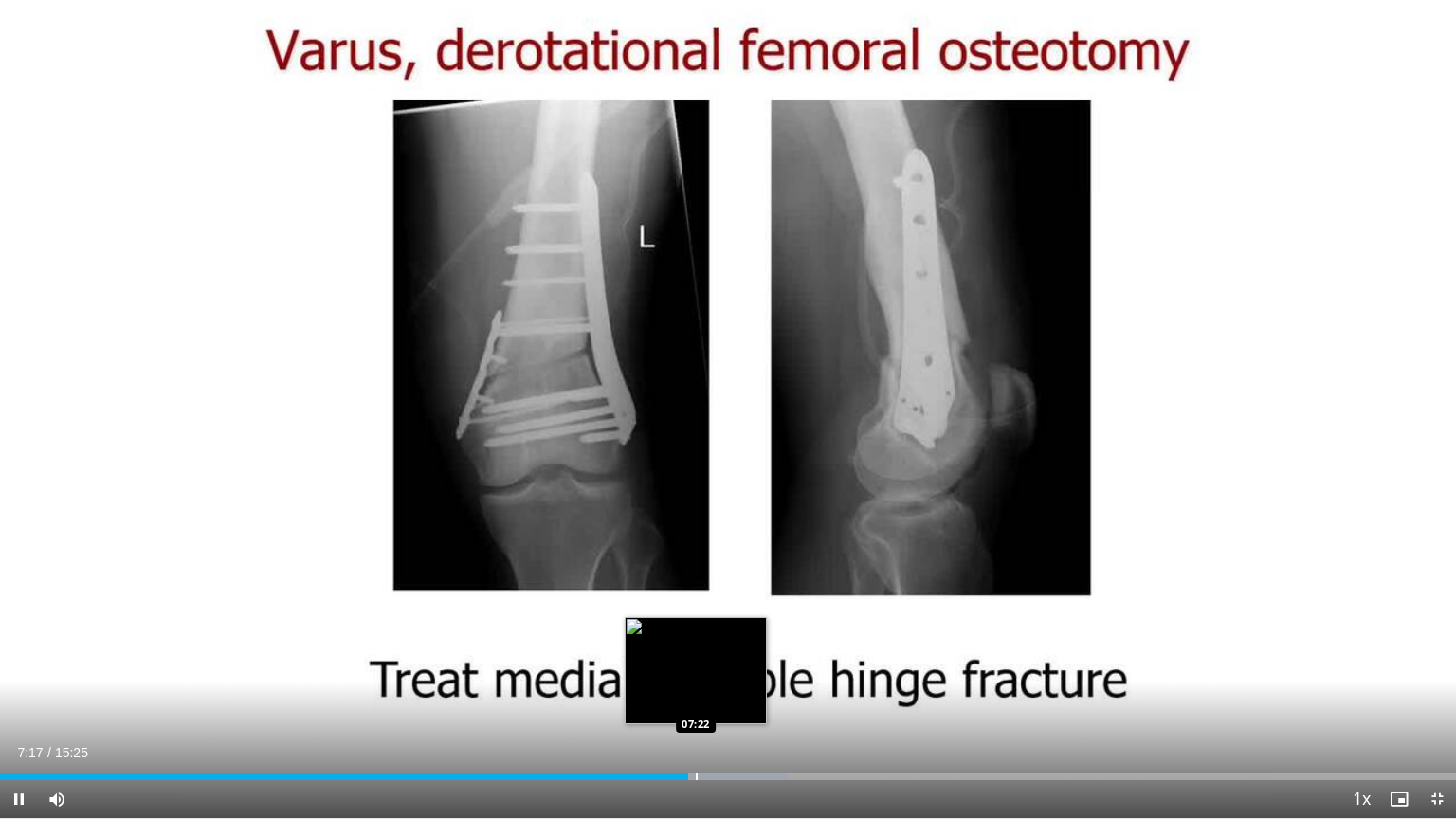 click at bounding box center (697, 776) 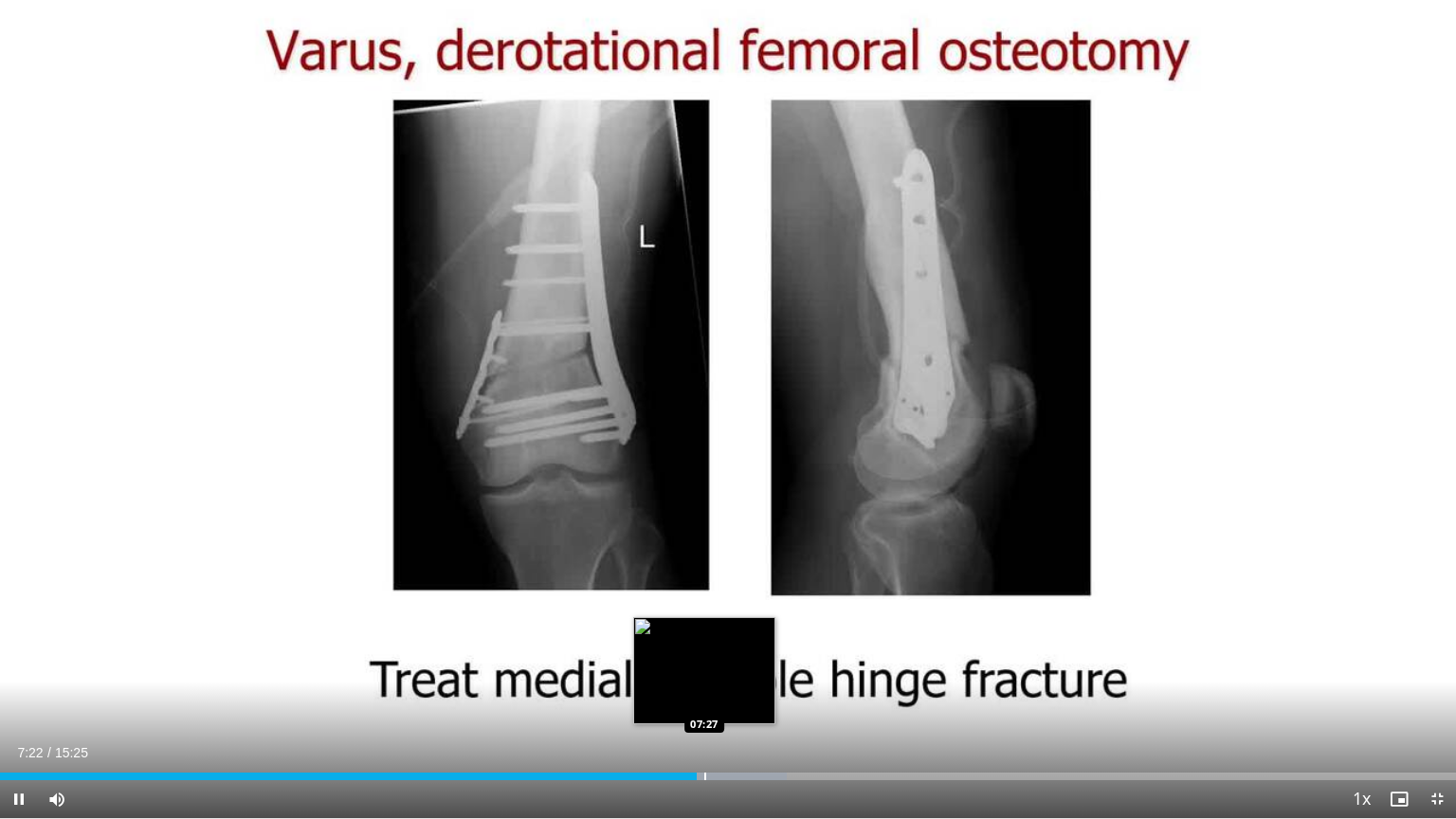 click at bounding box center (705, 776) 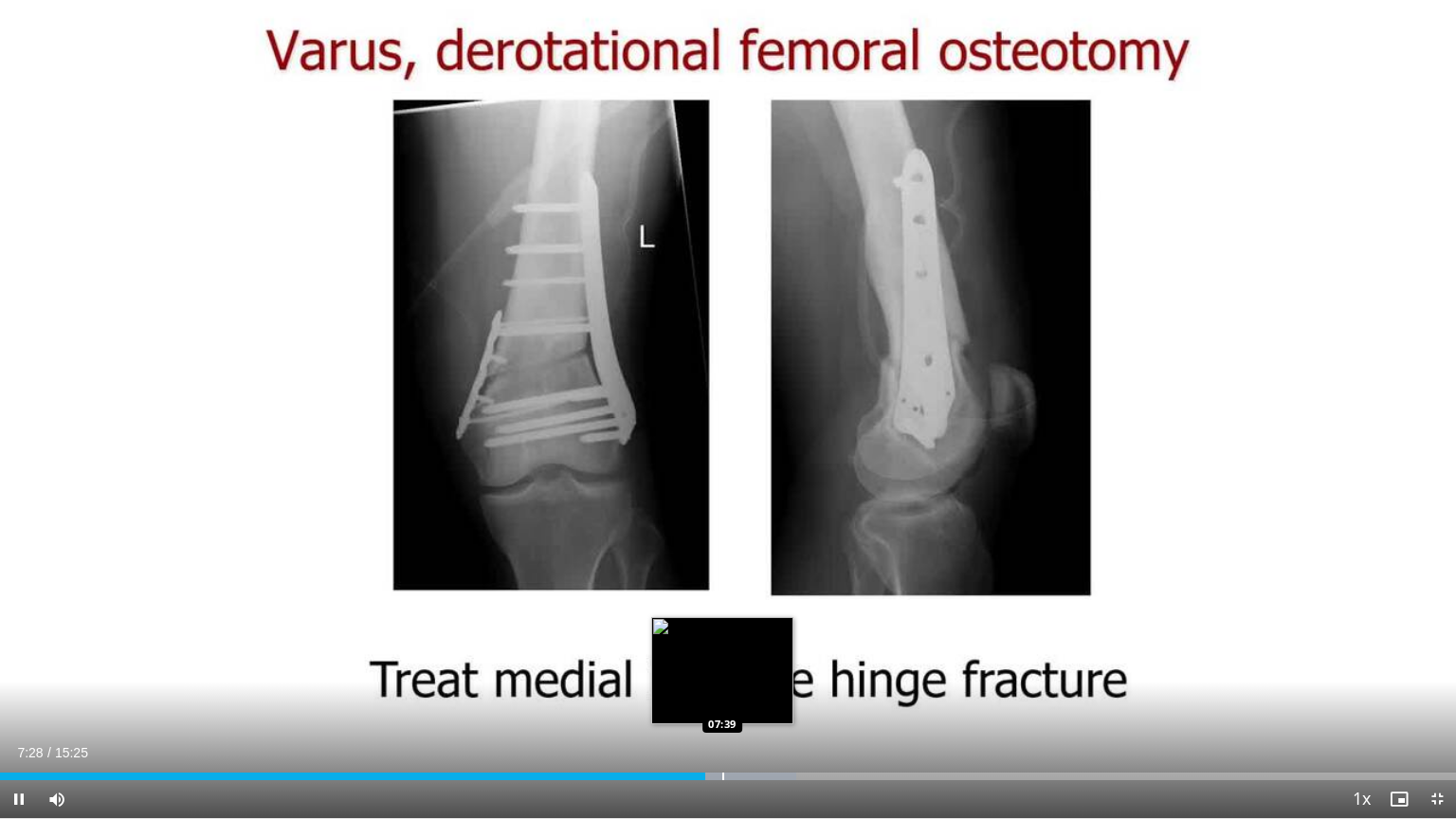 click at bounding box center (723, 776) 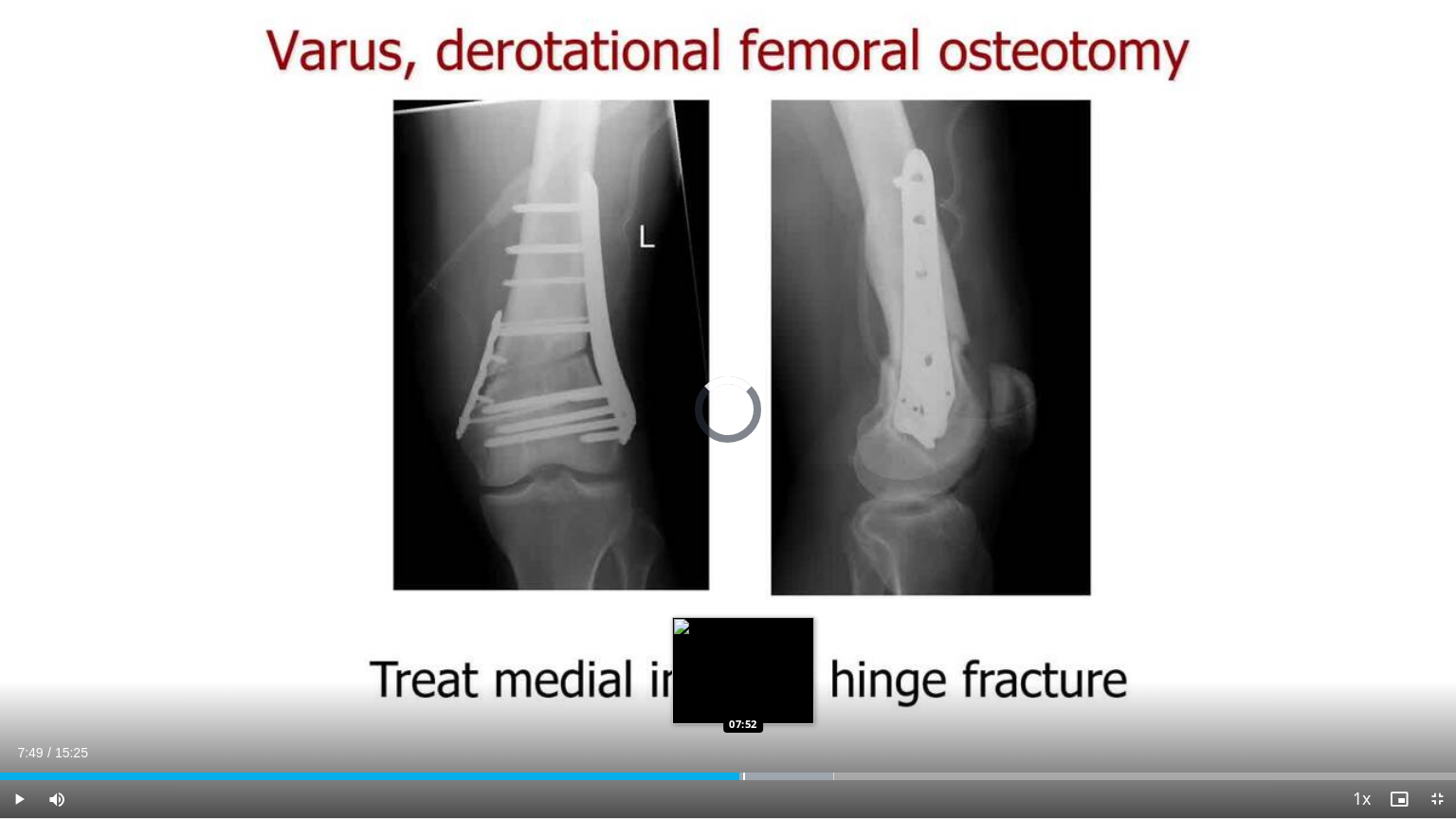 click at bounding box center [759, 776] 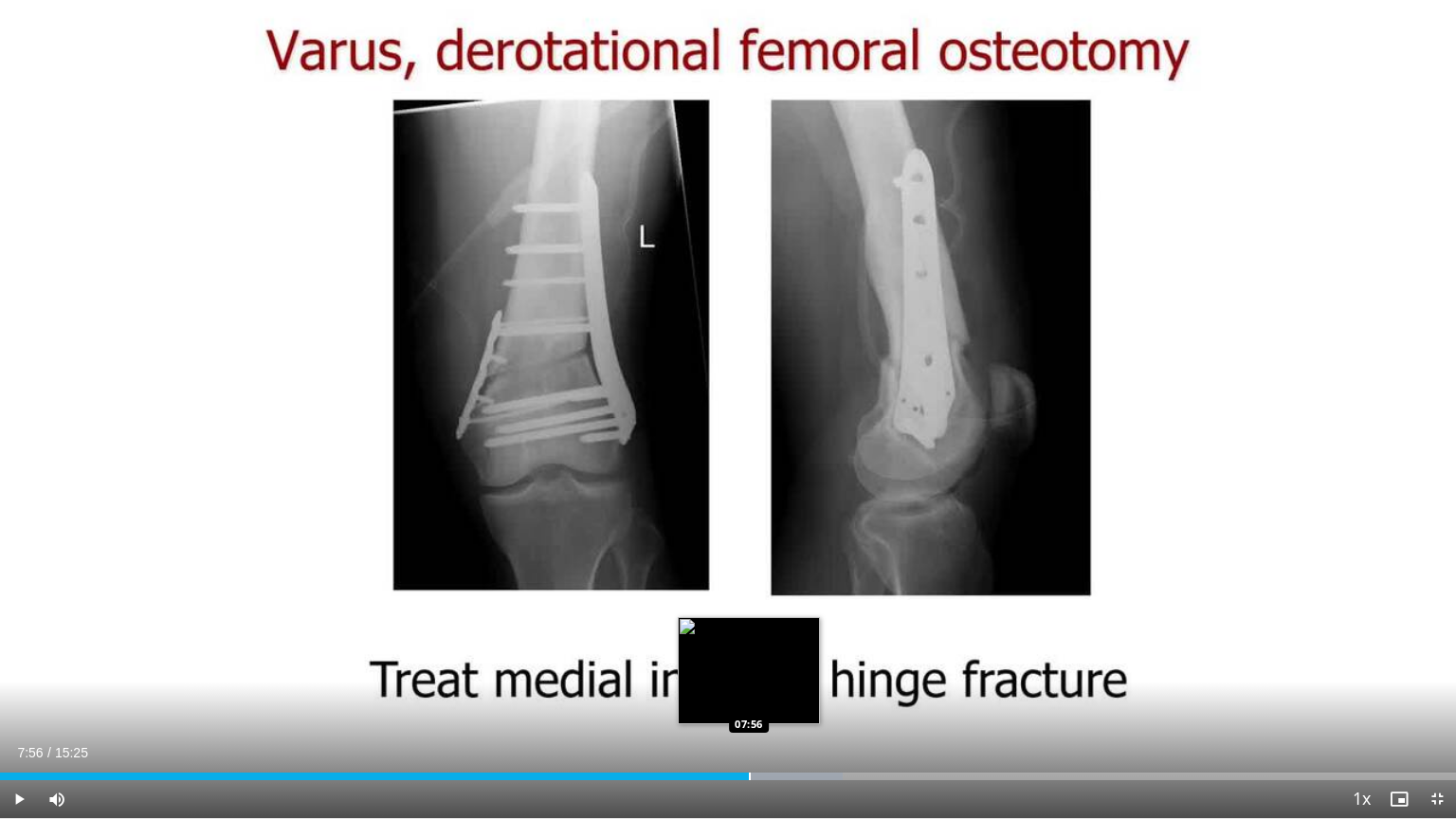 click at bounding box center (750, 776) 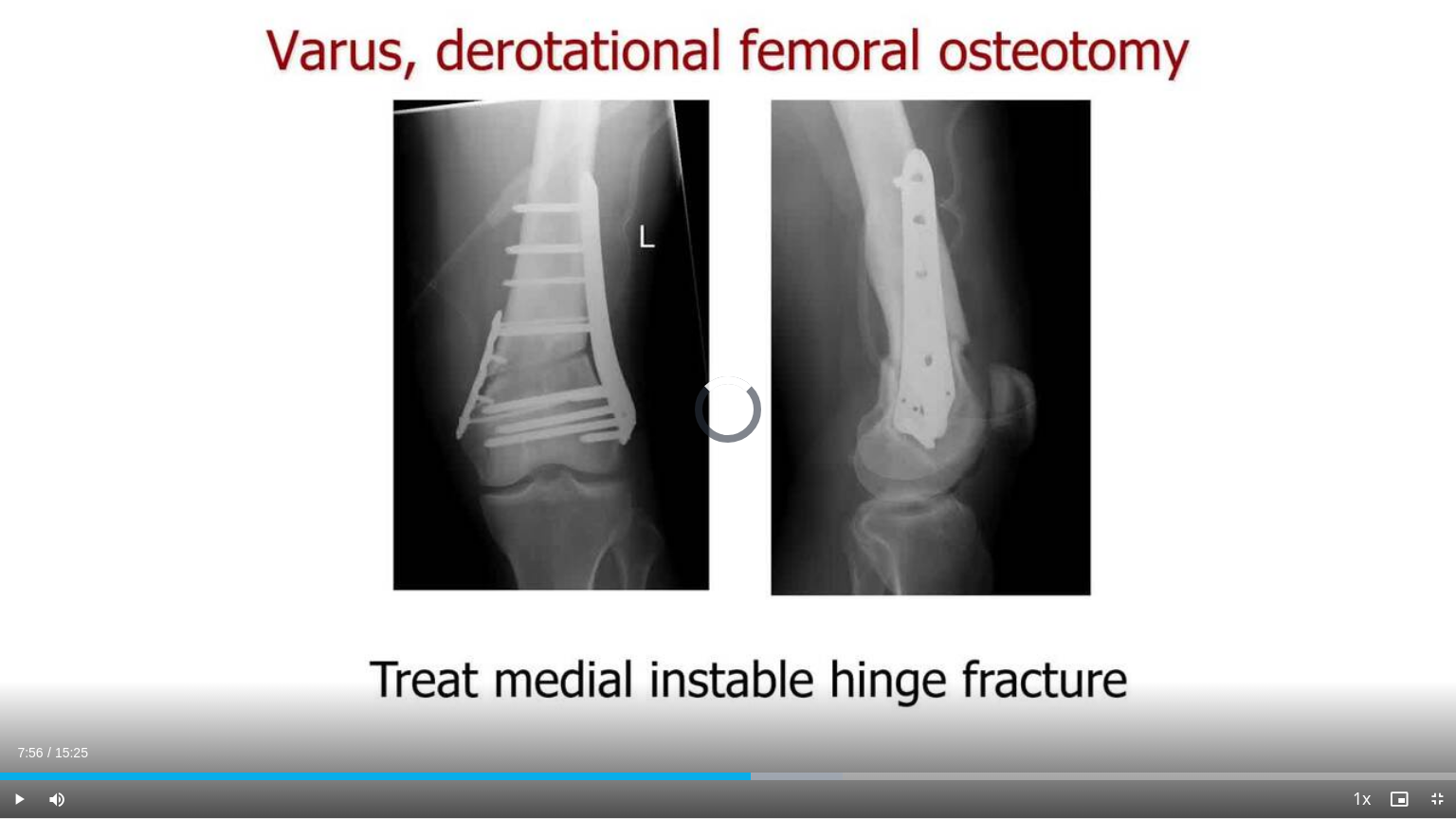 click at bounding box center (760, 776) 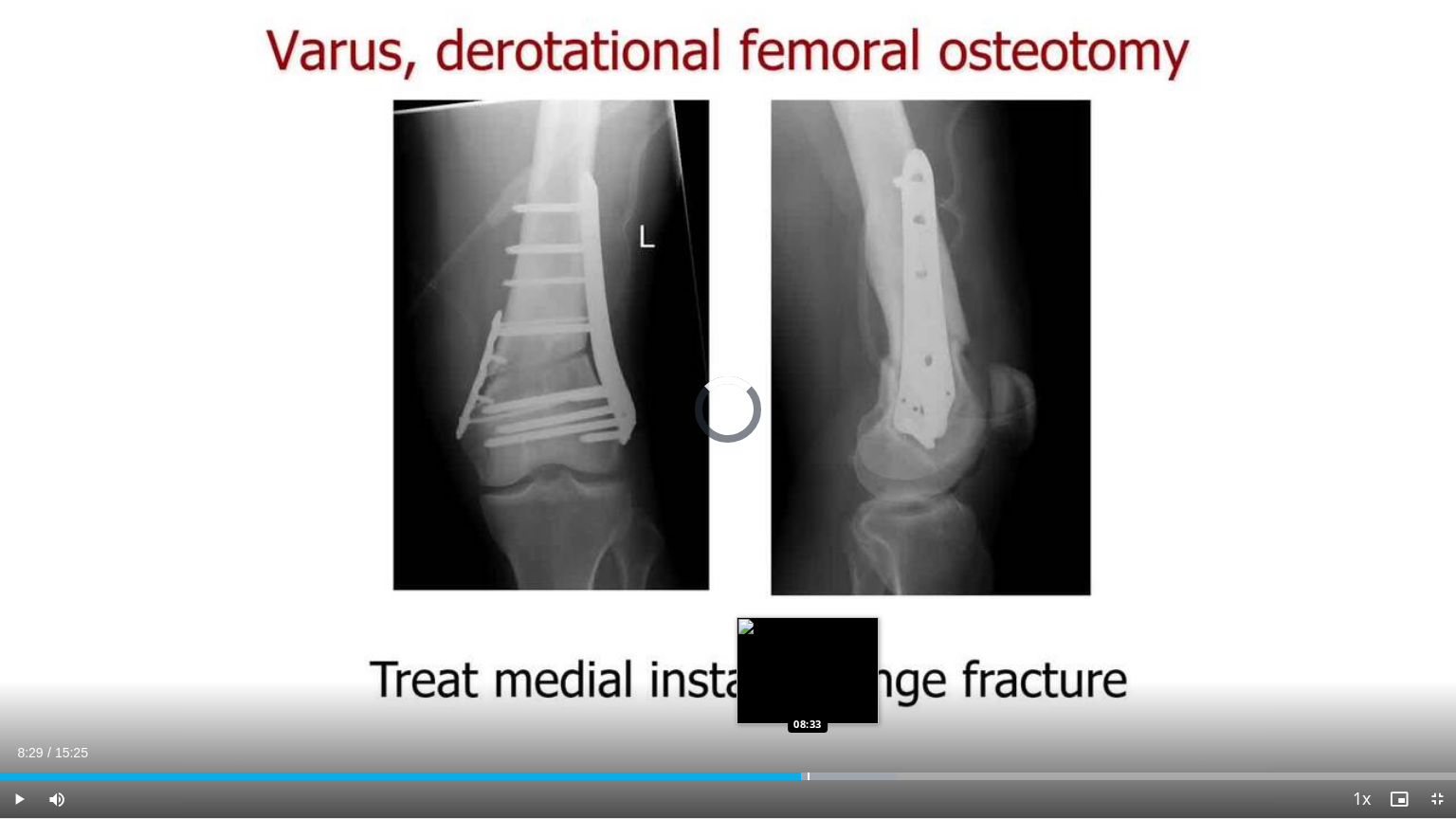 click at bounding box center (809, 776) 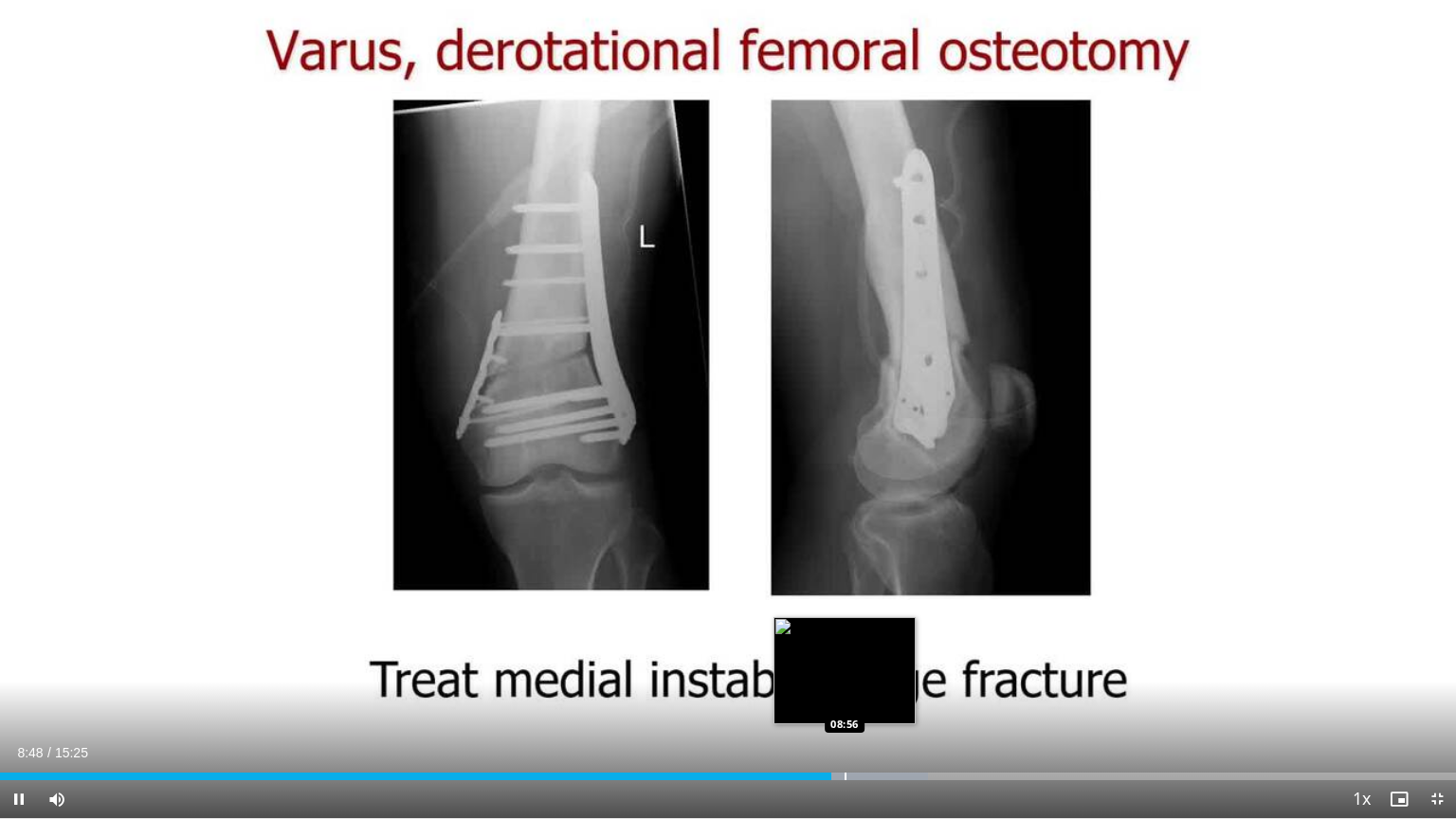 click at bounding box center [846, 776] 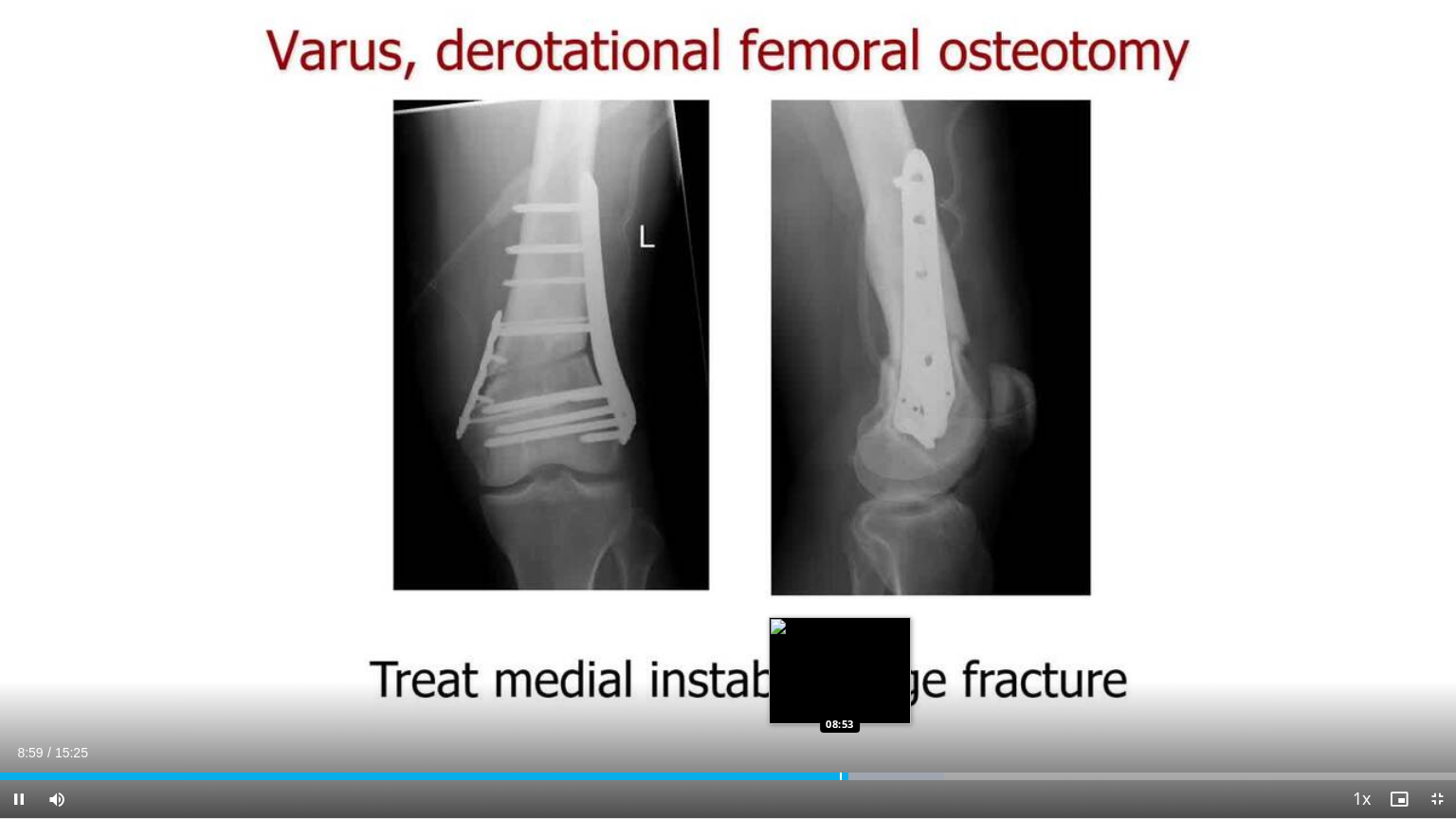 click at bounding box center [841, 776] 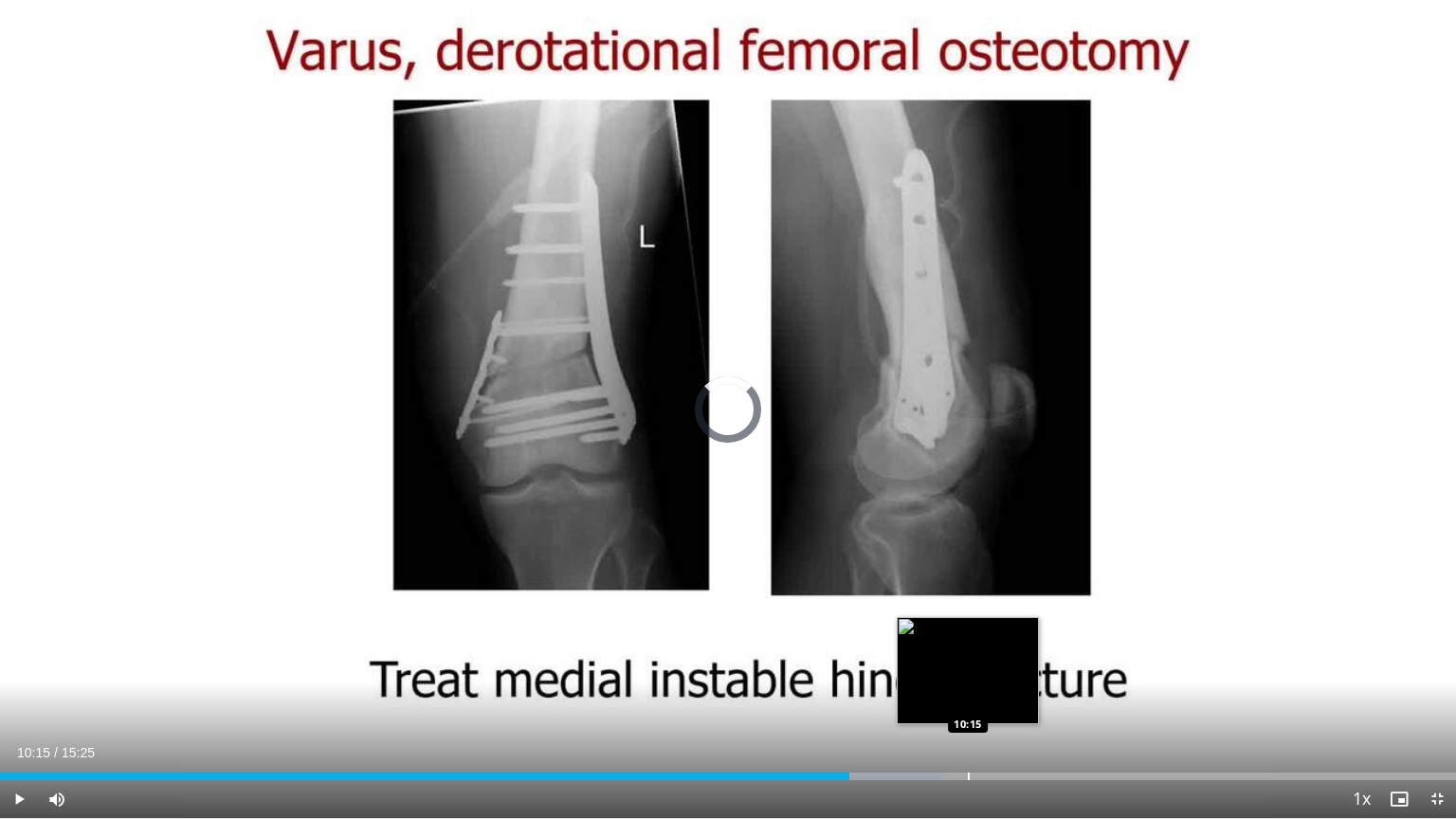 click at bounding box center (969, 776) 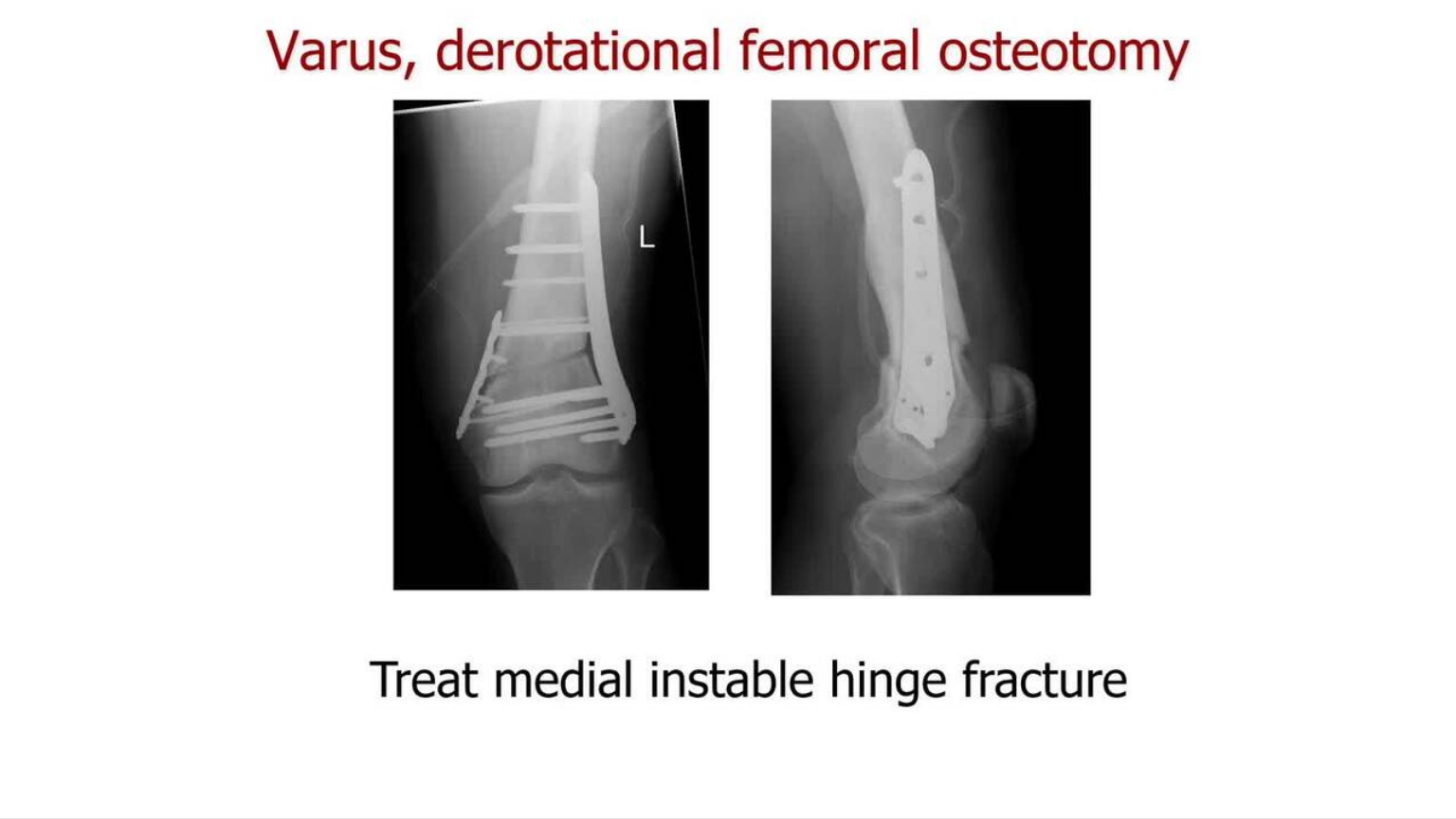 click on "10 seconds
Tap to unmute" at bounding box center (728, 409) 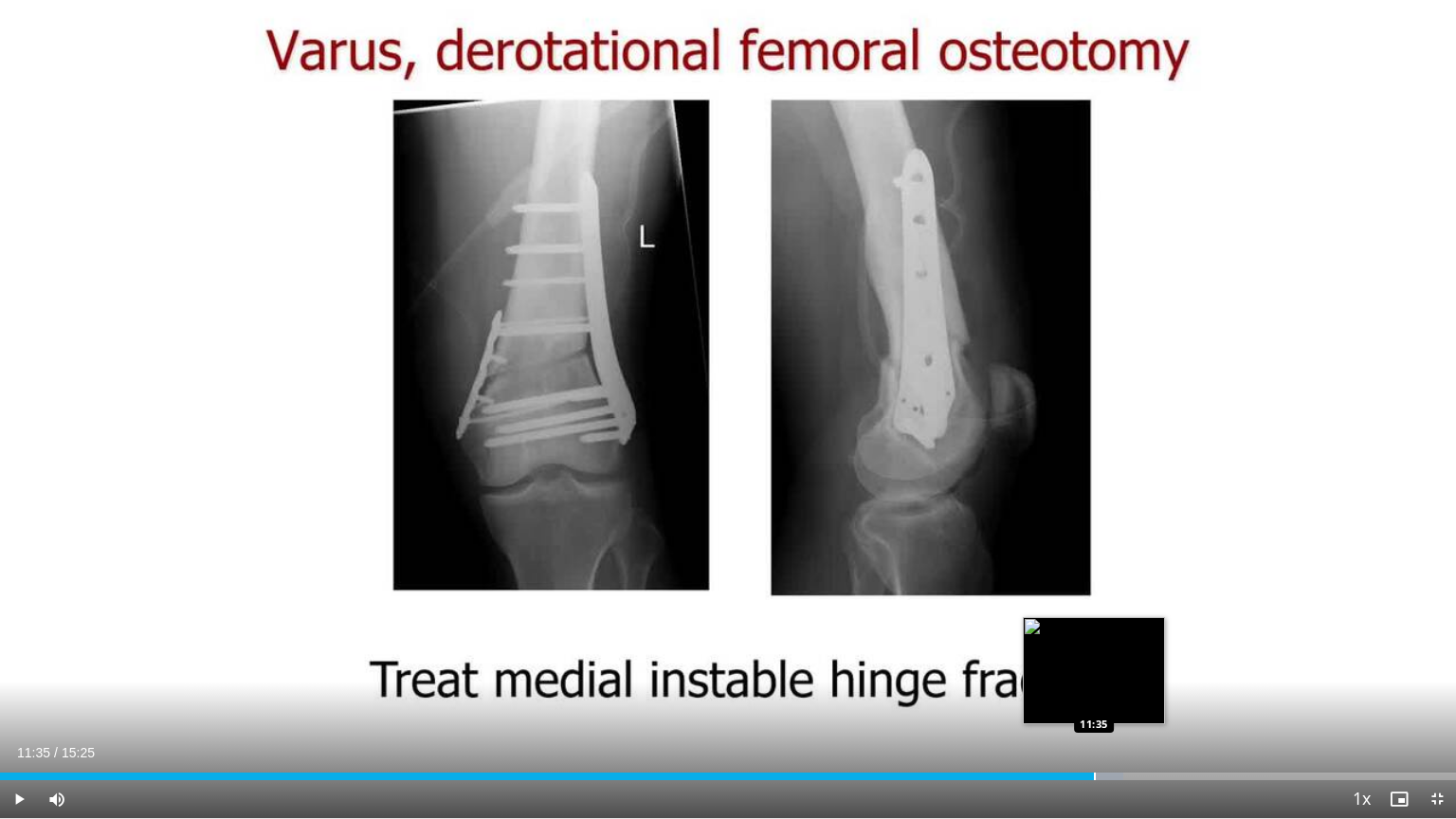 click at bounding box center (1095, 776) 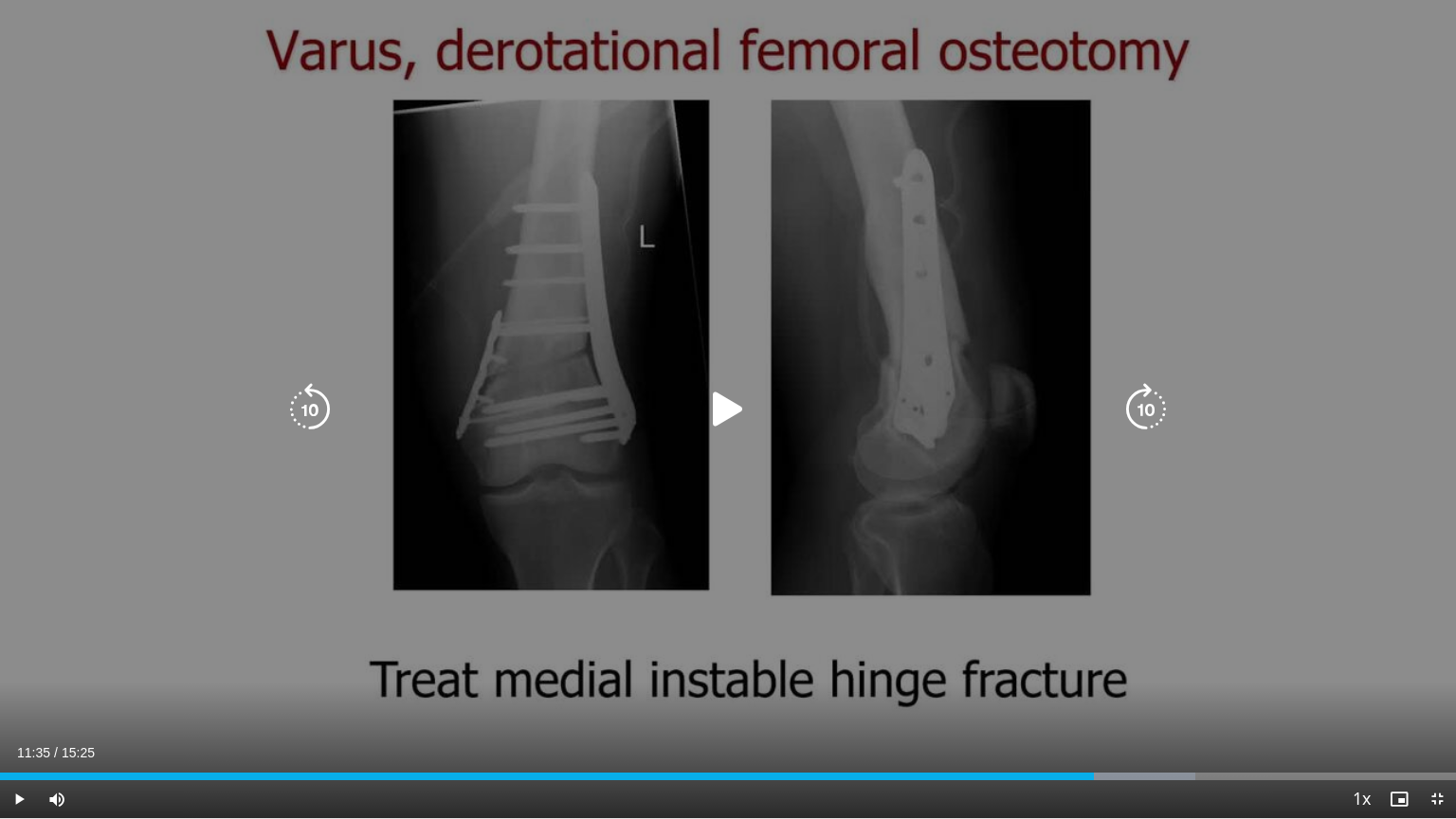 click at bounding box center (728, 410) 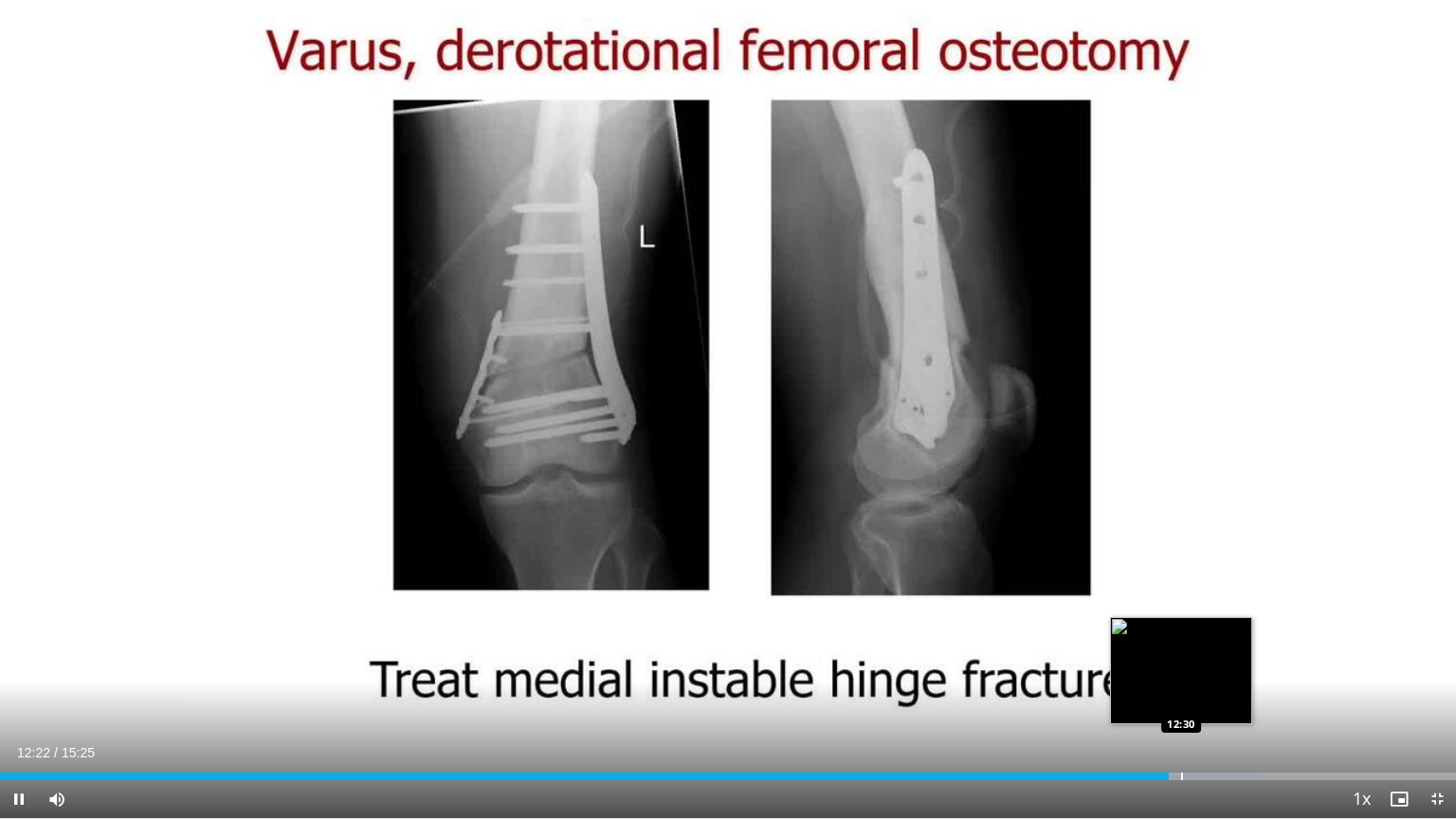 click at bounding box center (1182, 776) 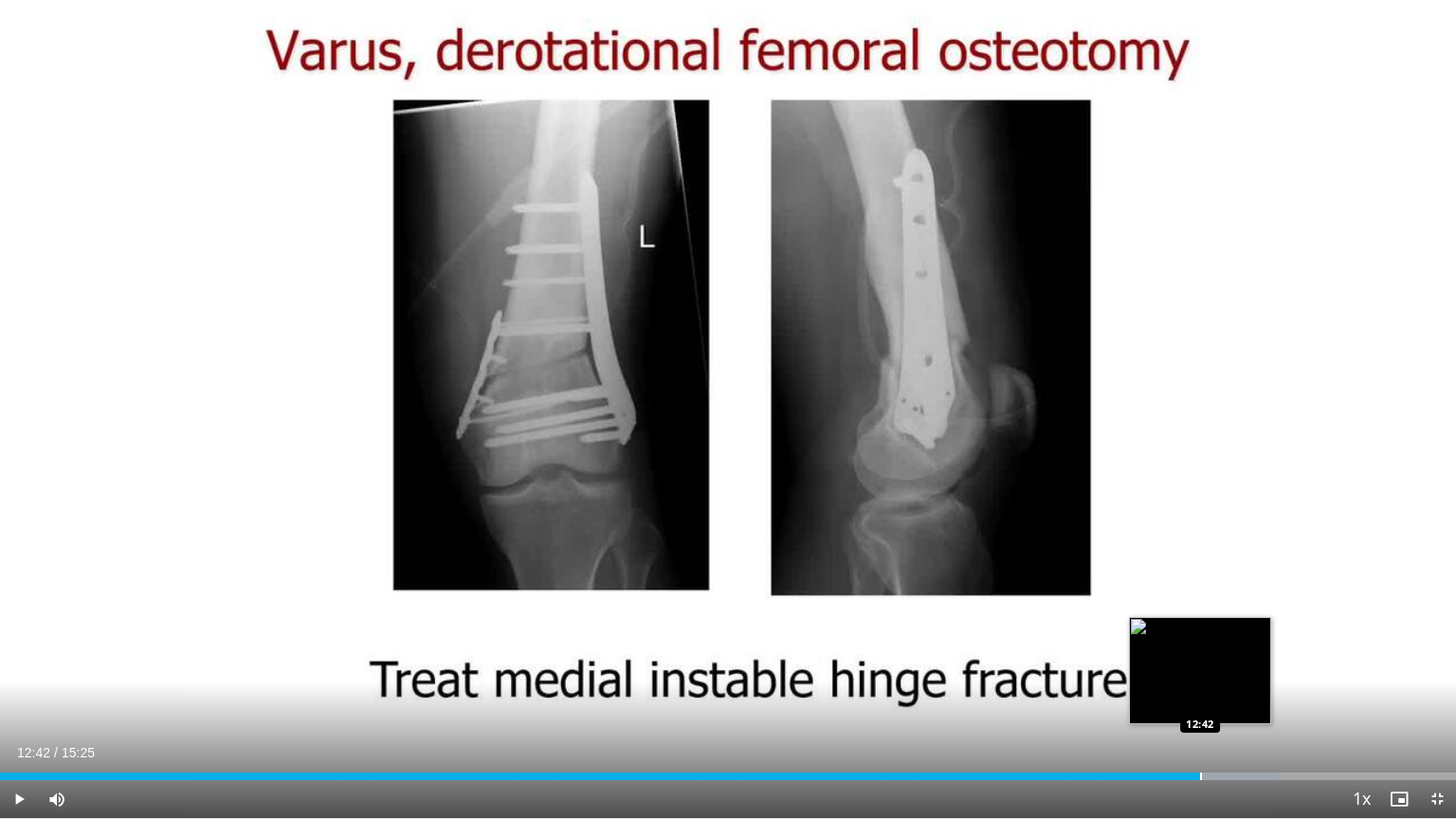 click at bounding box center (1201, 776) 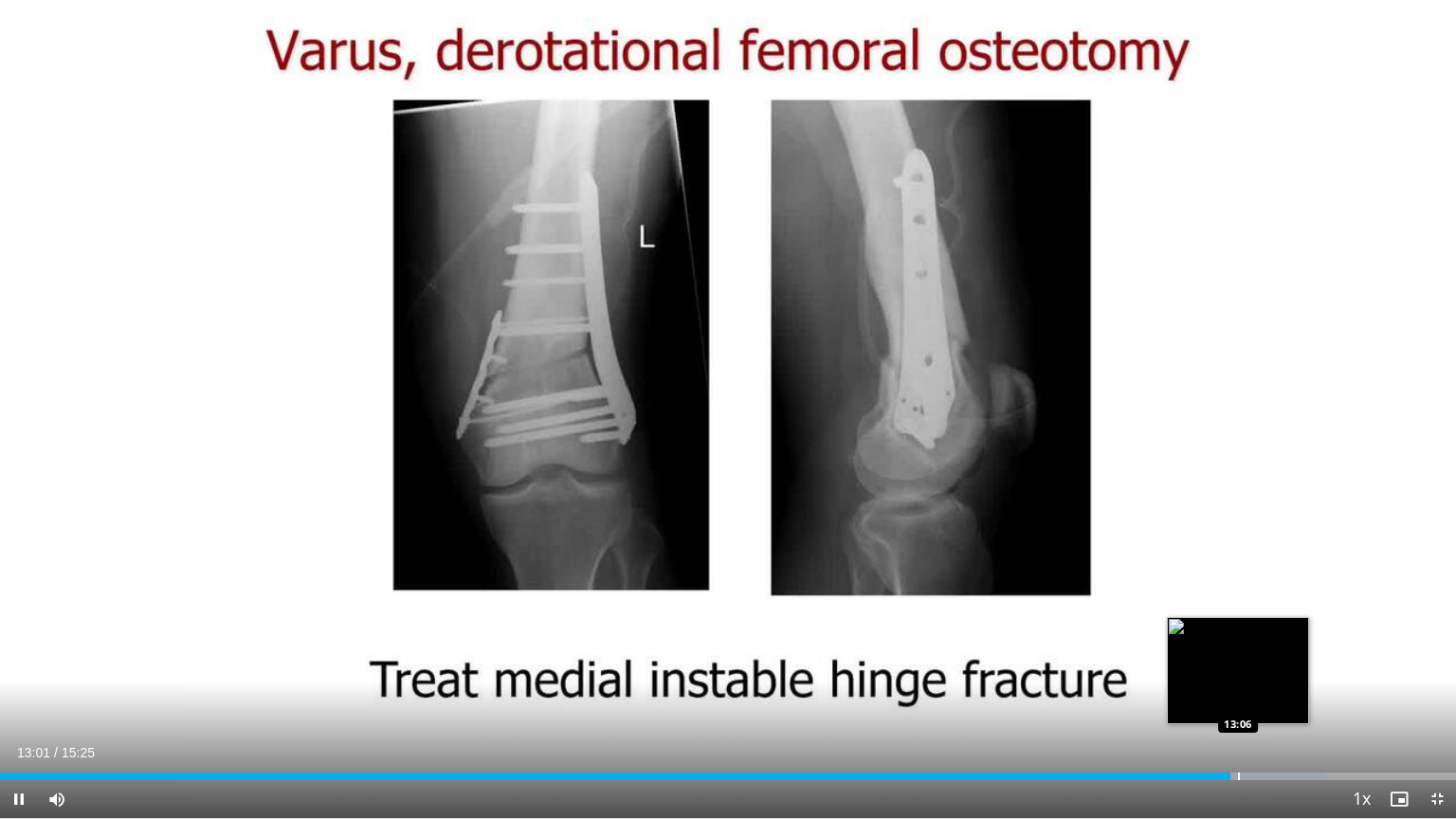click at bounding box center [1239, 776] 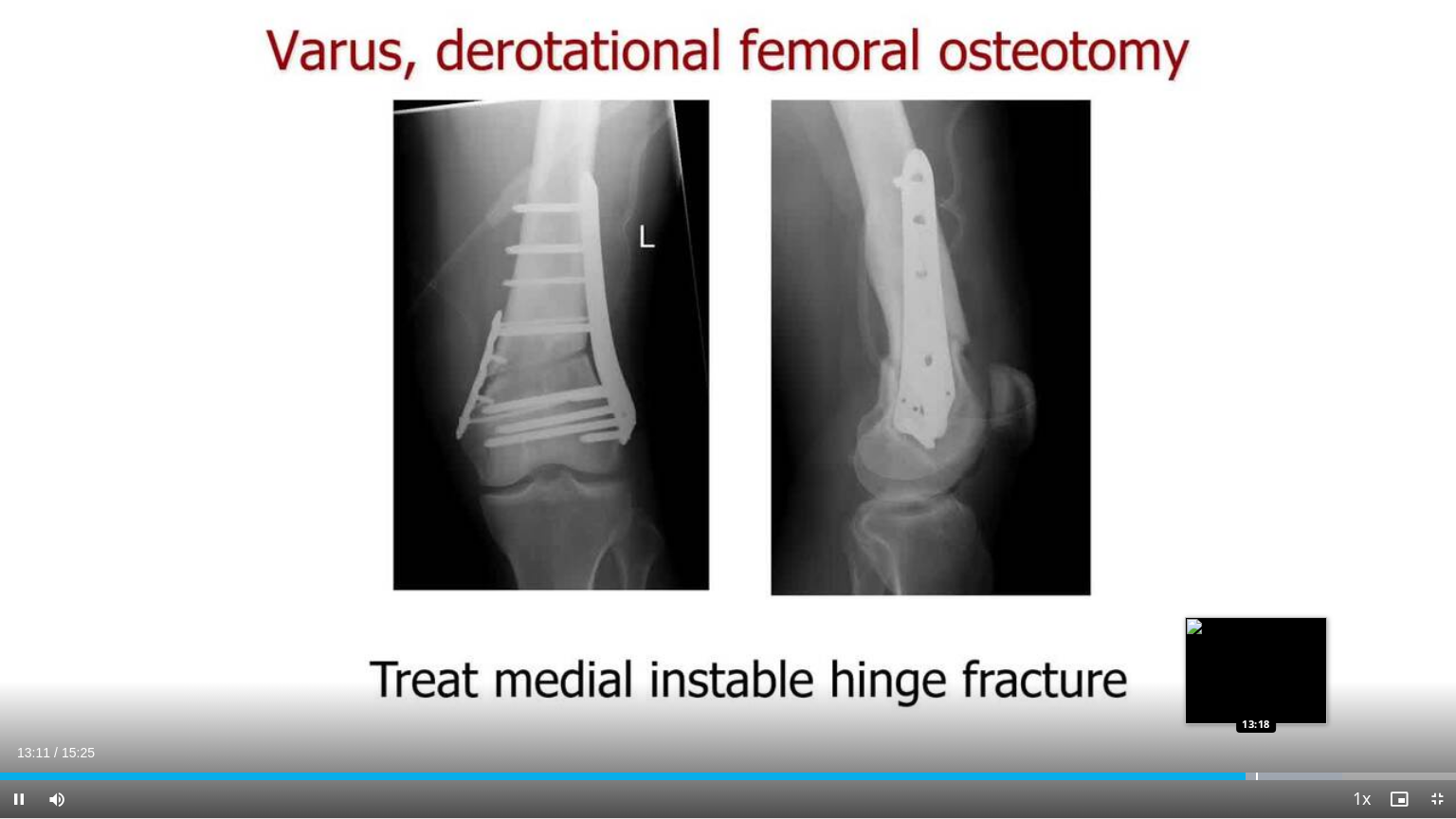 click at bounding box center (1257, 776) 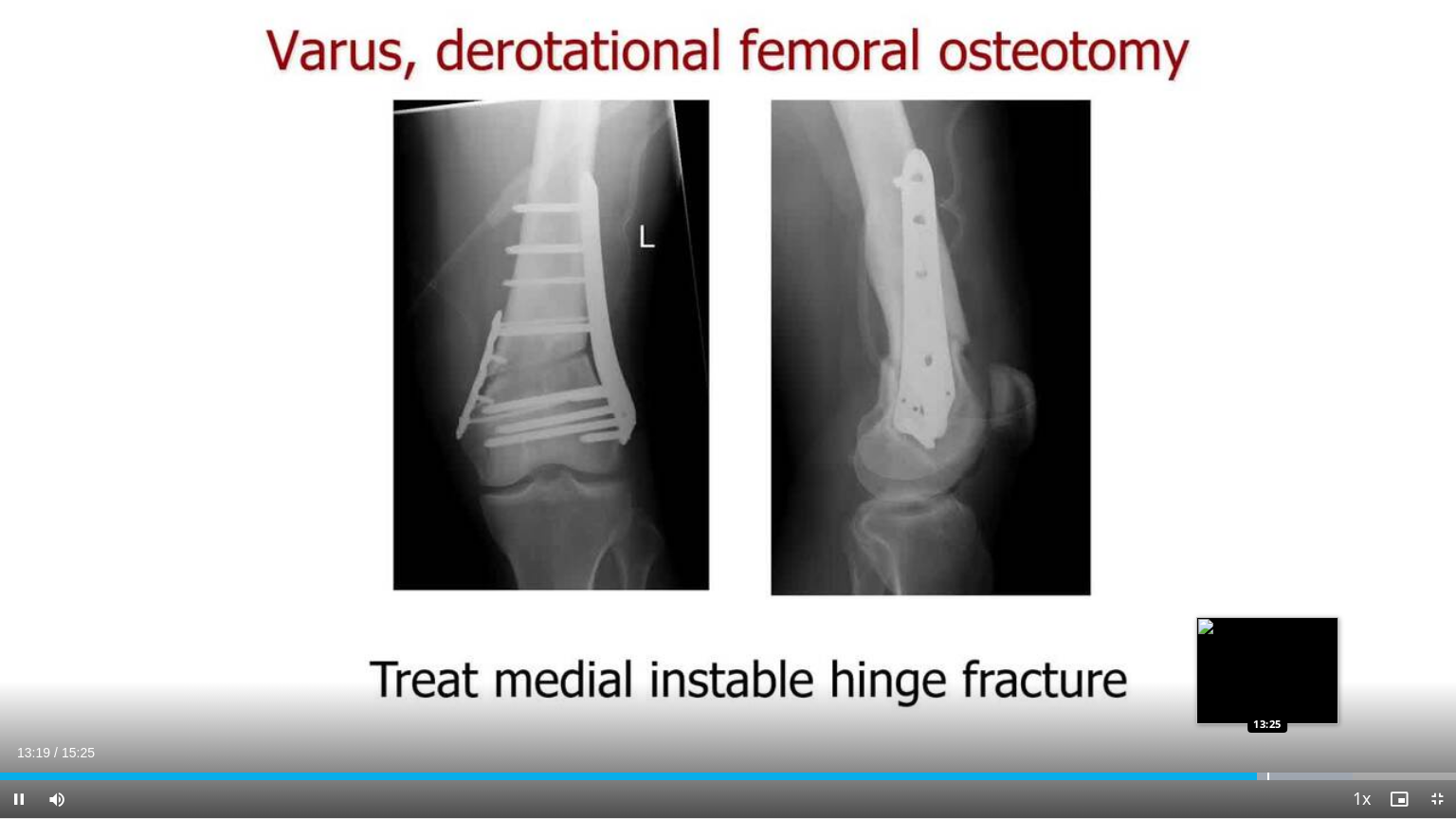 click at bounding box center [1268, 776] 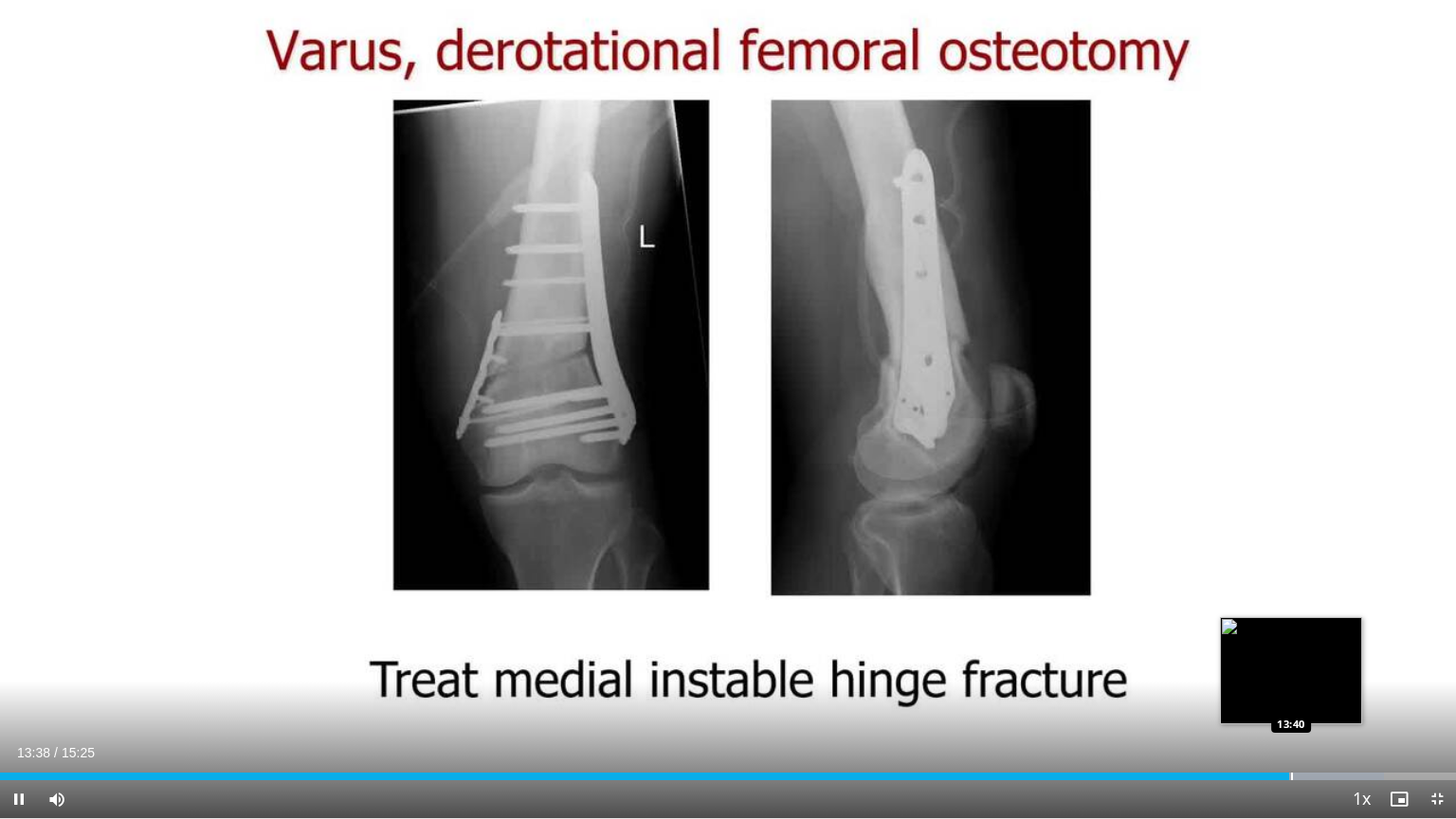 click at bounding box center [1292, 776] 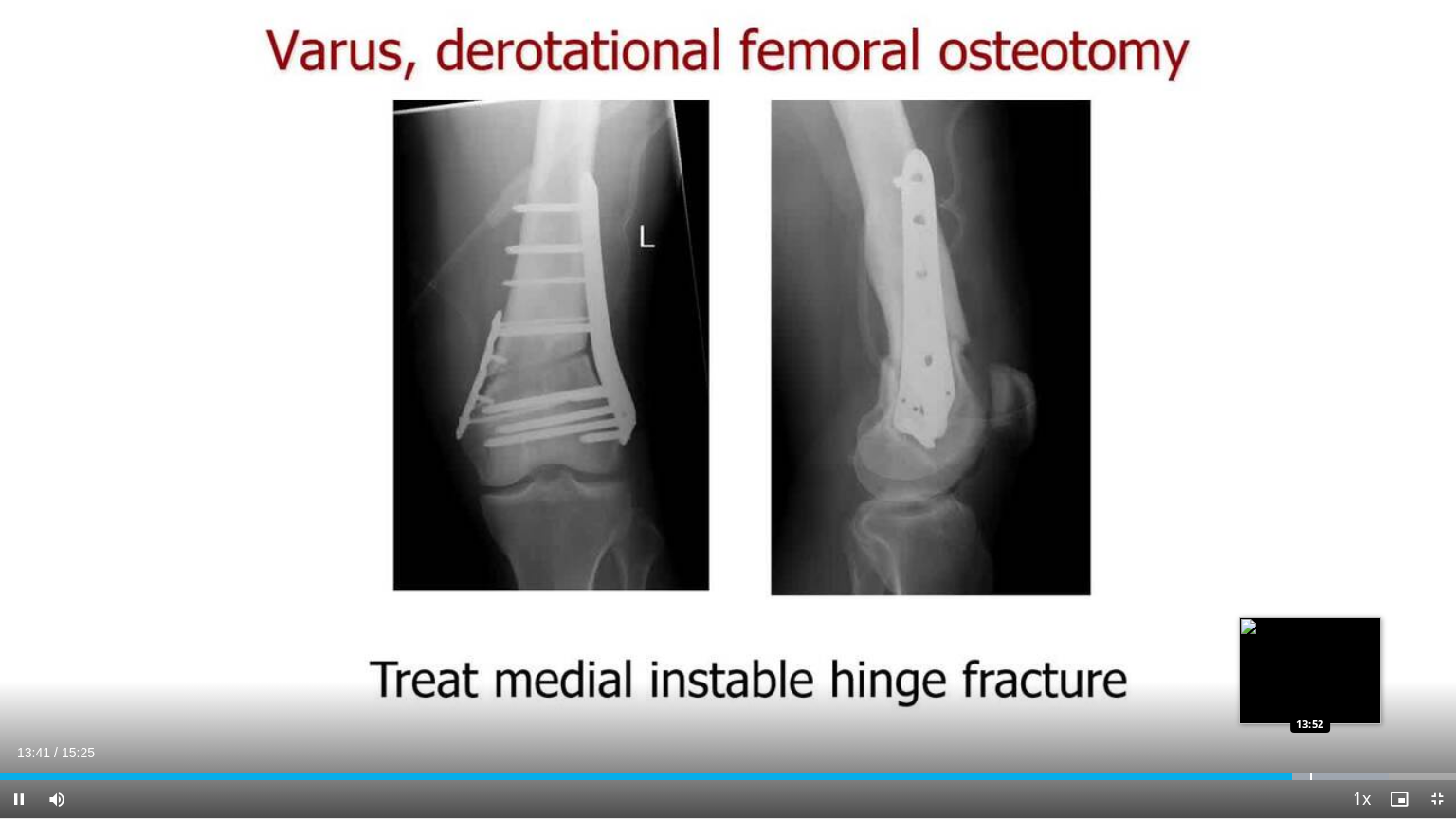 click on "Loaded :  95.38% 13:41 13:52" at bounding box center [728, 771] 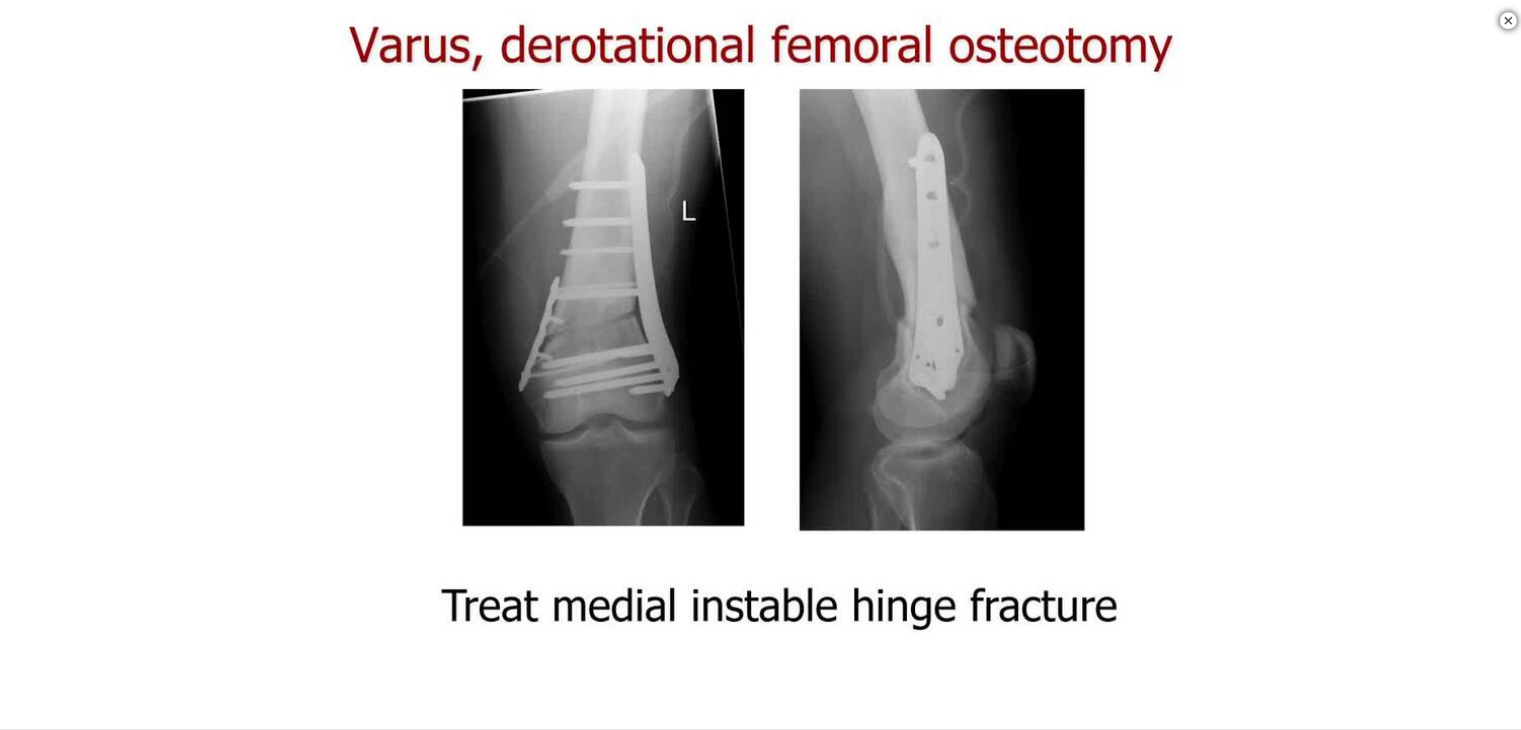 scroll, scrollTop: 362, scrollLeft: 0, axis: vertical 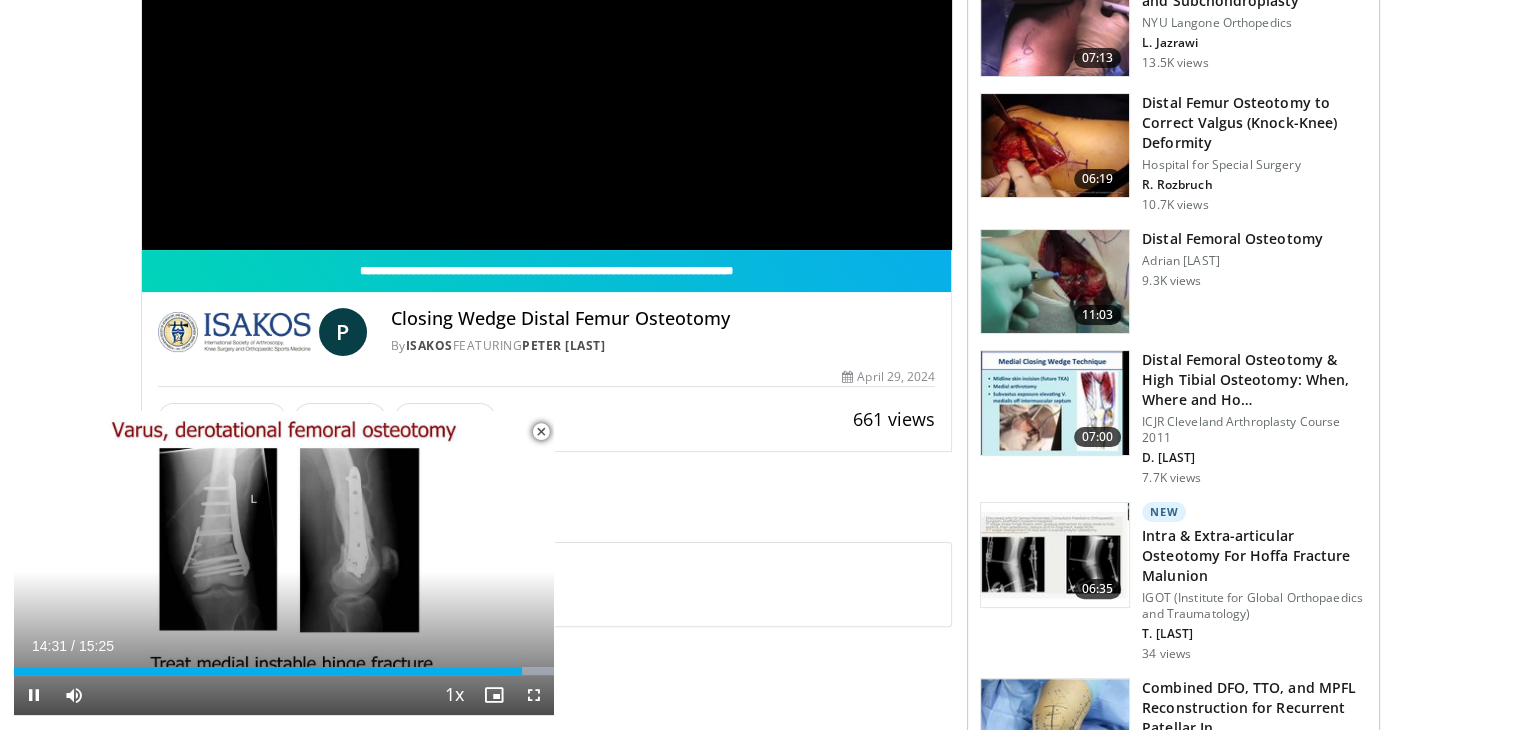 click at bounding box center [541, 432] 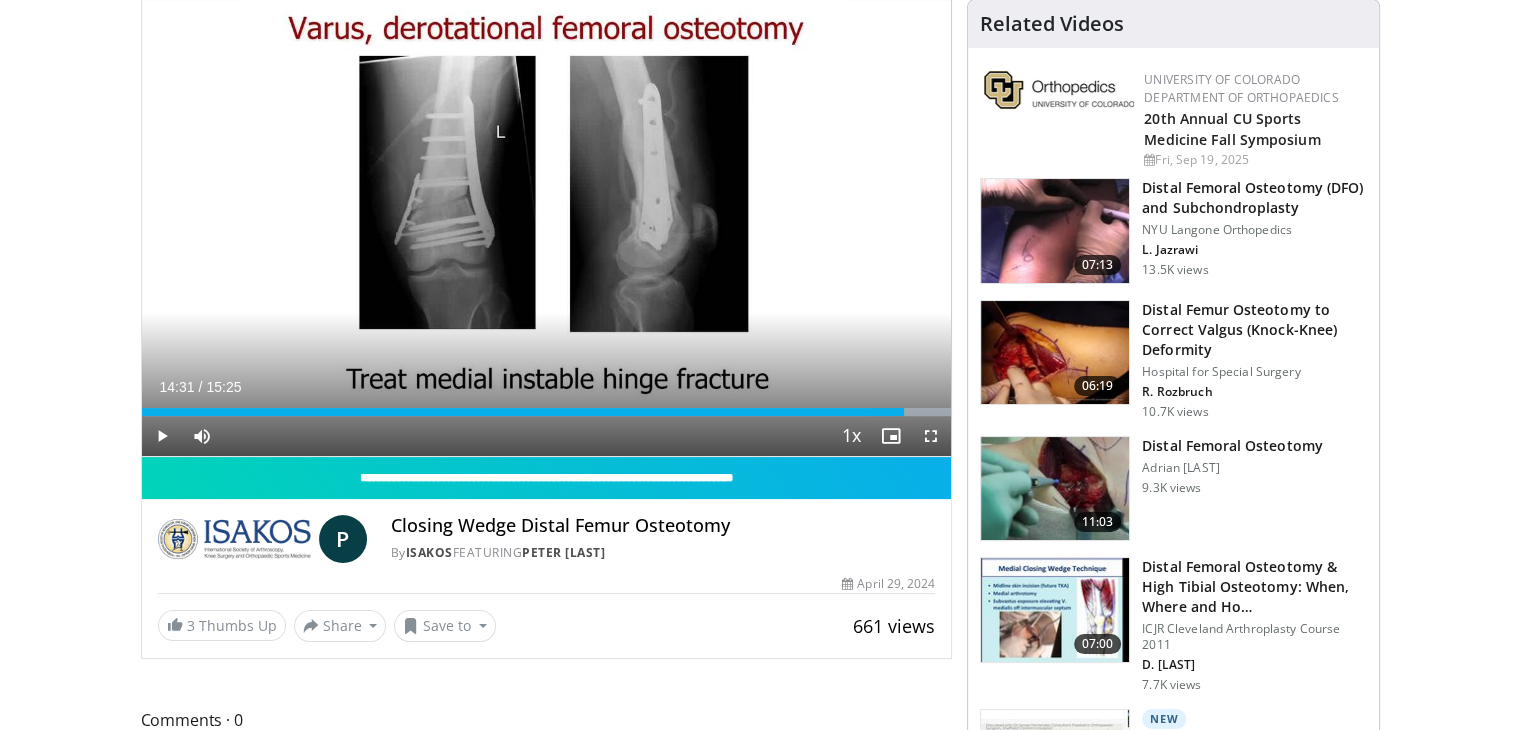 scroll, scrollTop: 0, scrollLeft: 0, axis: both 